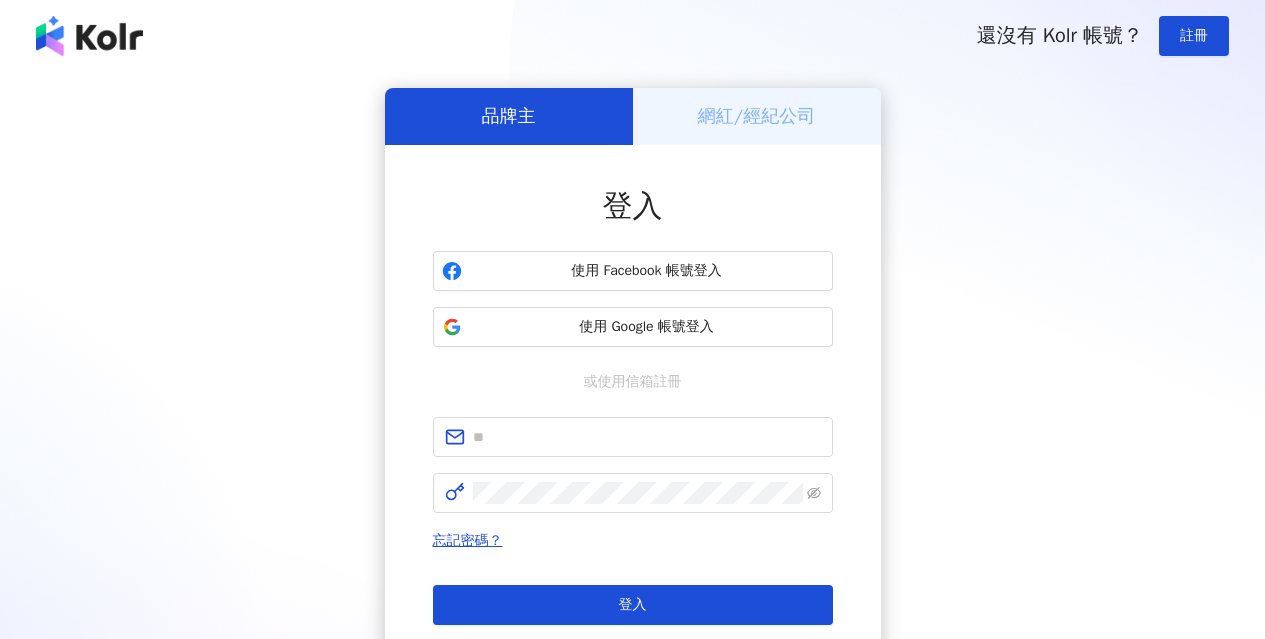 scroll, scrollTop: 0, scrollLeft: 0, axis: both 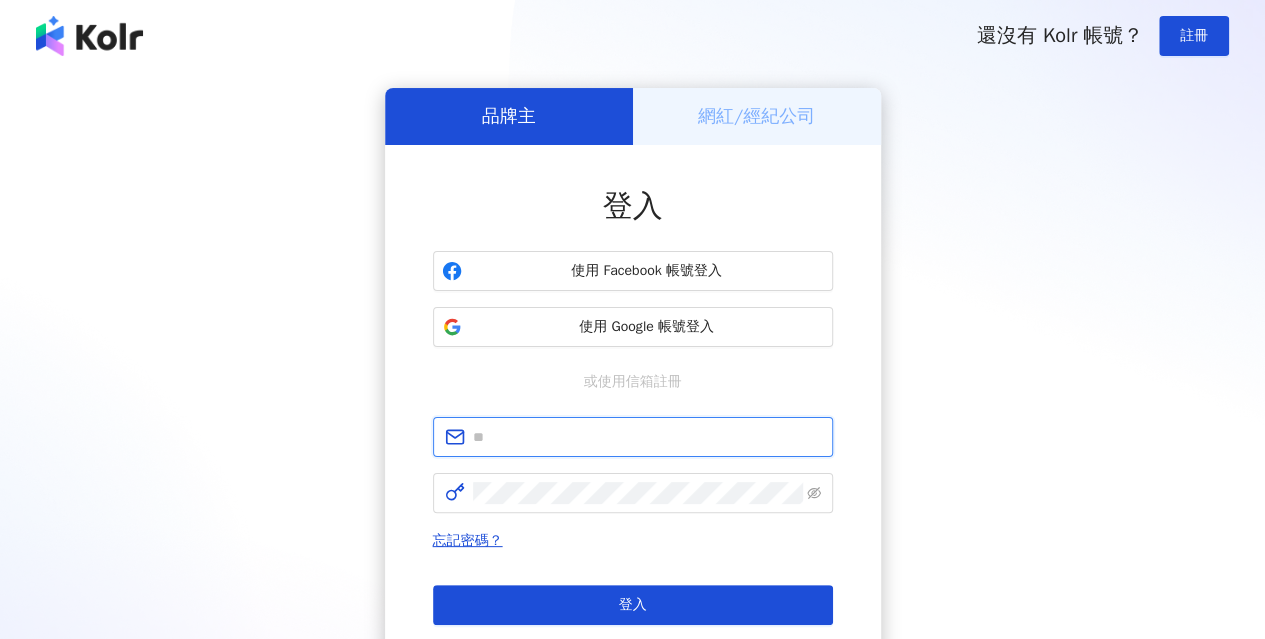 click at bounding box center (647, 437) 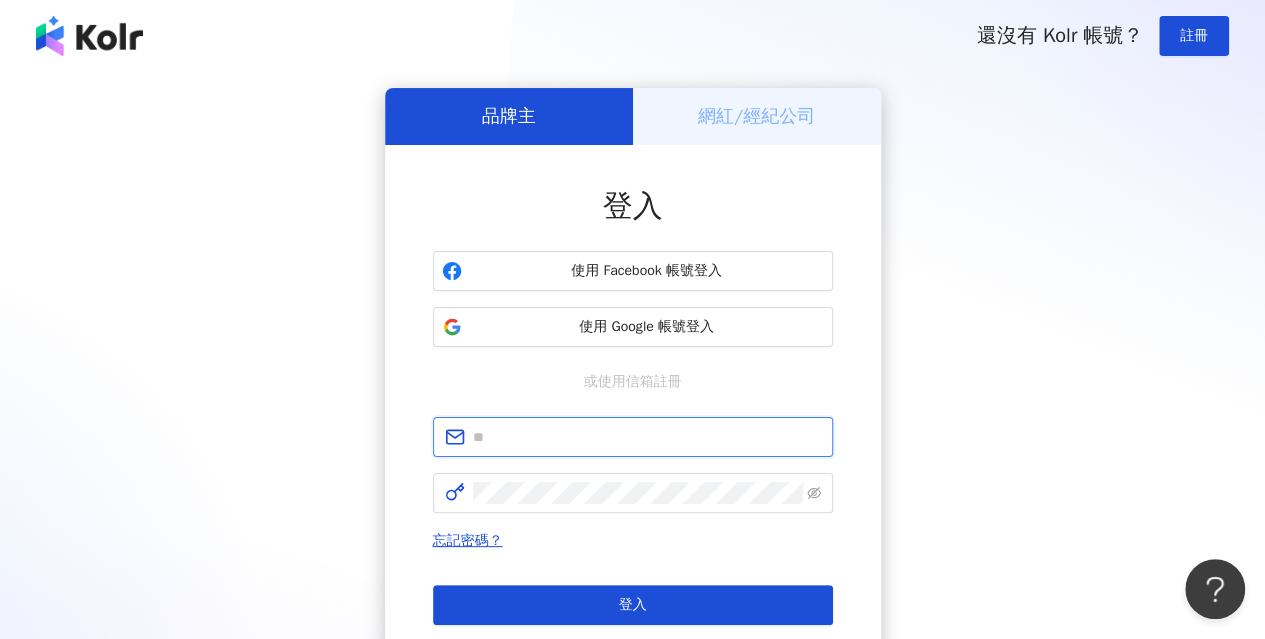 scroll, scrollTop: 0, scrollLeft: 0, axis: both 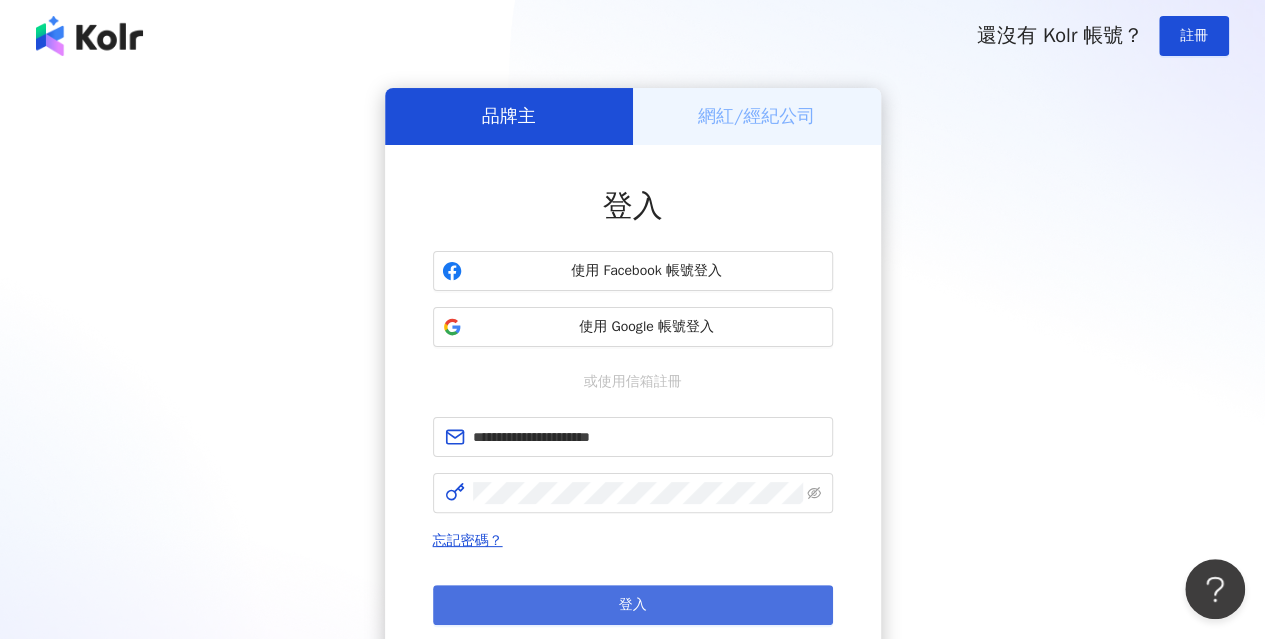 click on "登入" at bounding box center (633, 605) 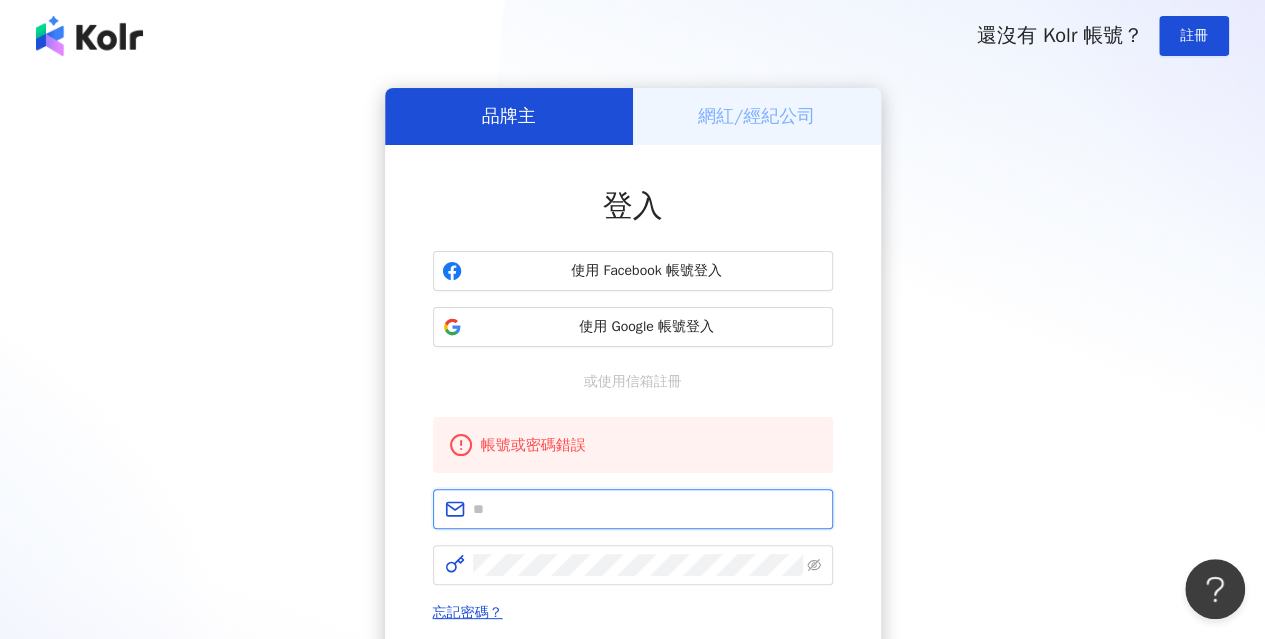 click at bounding box center [647, 509] 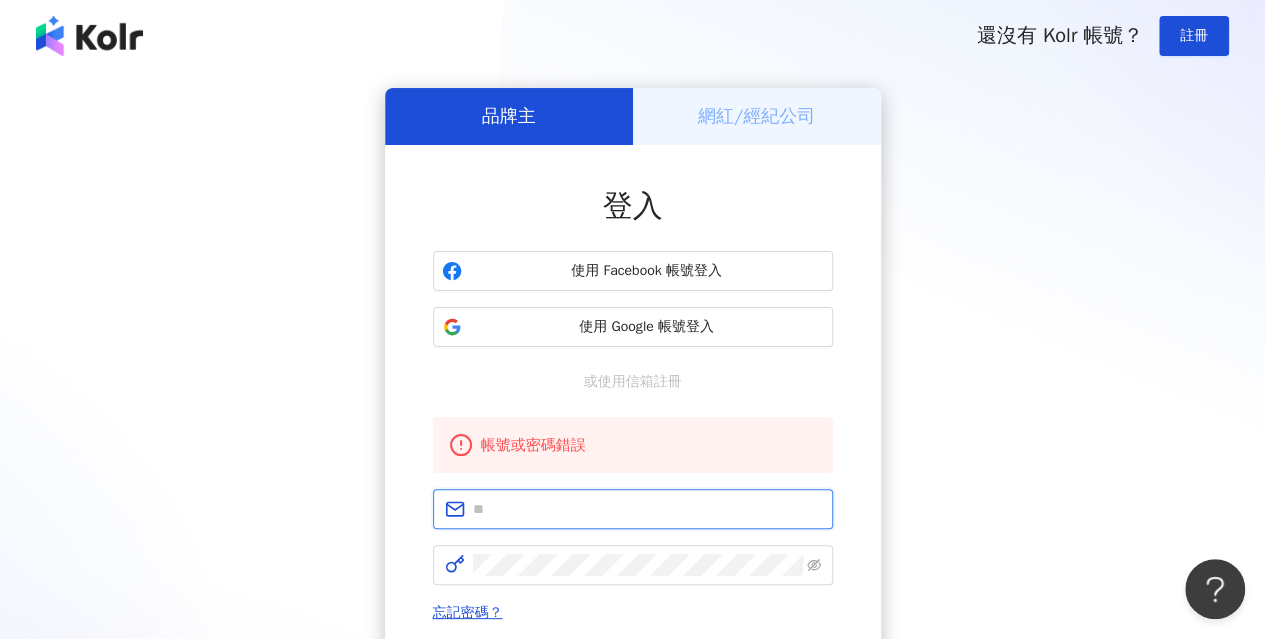 type on "**********" 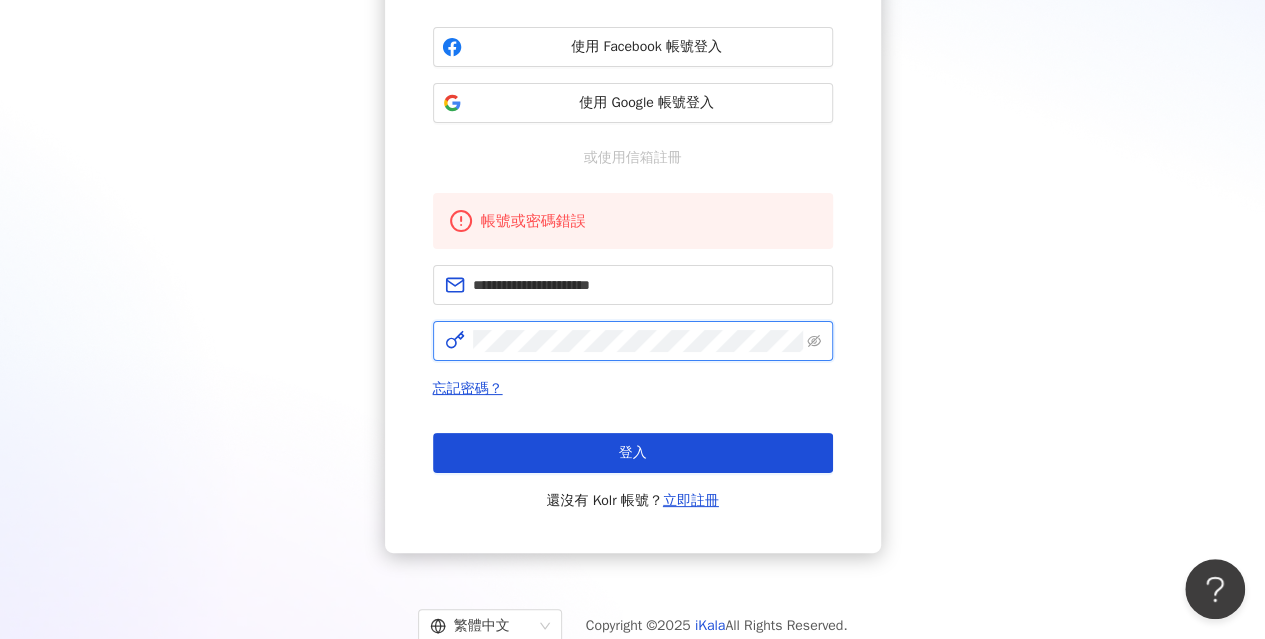 scroll, scrollTop: 233, scrollLeft: 0, axis: vertical 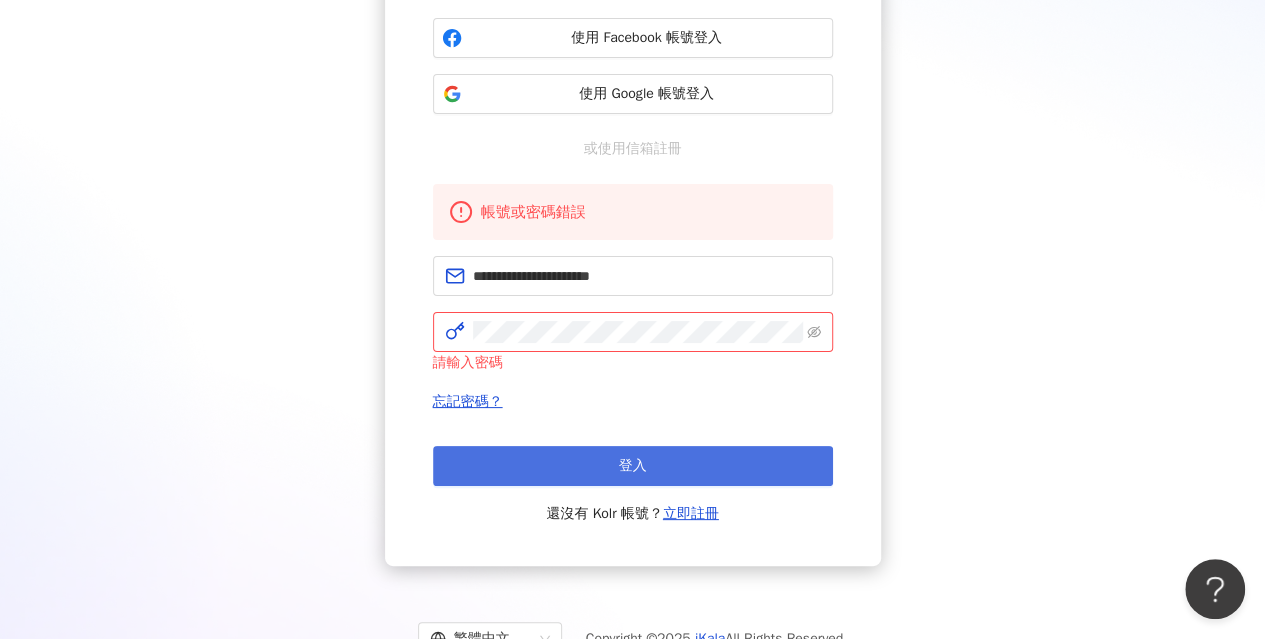 click on "忘記密碼？ 登入 還沒有 Kolr 帳號？ 立即註冊" at bounding box center (633, 458) 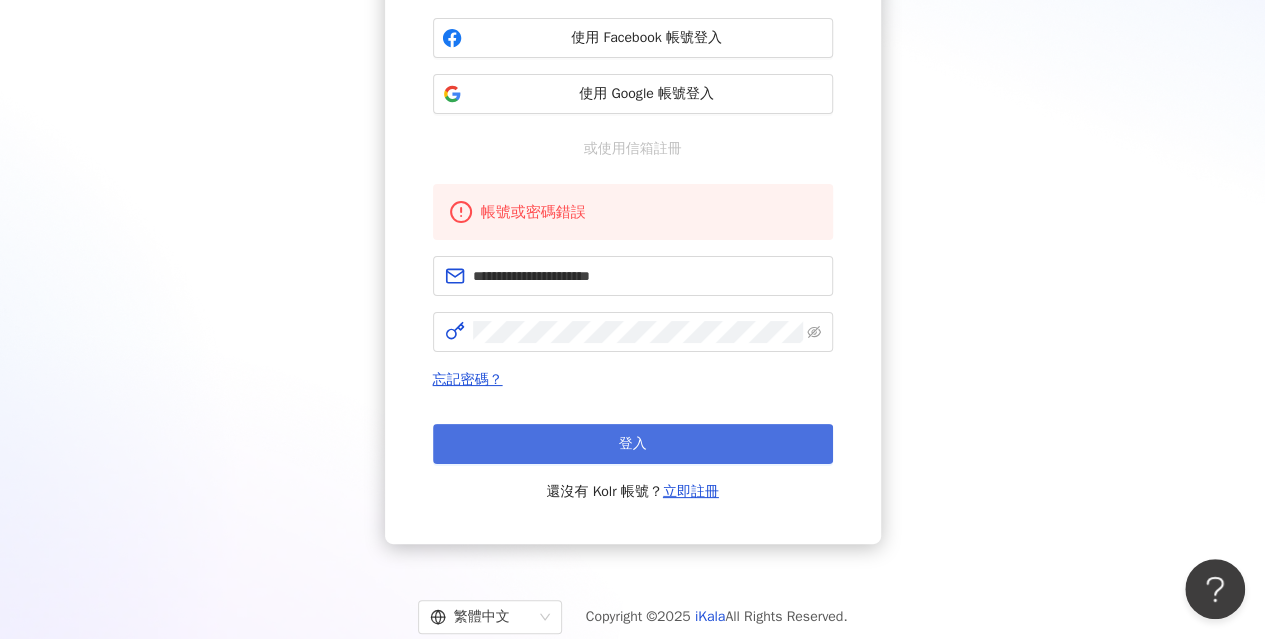 click on "登入 還沒有 Kolr 帳號？ 立即註冊" at bounding box center (633, 464) 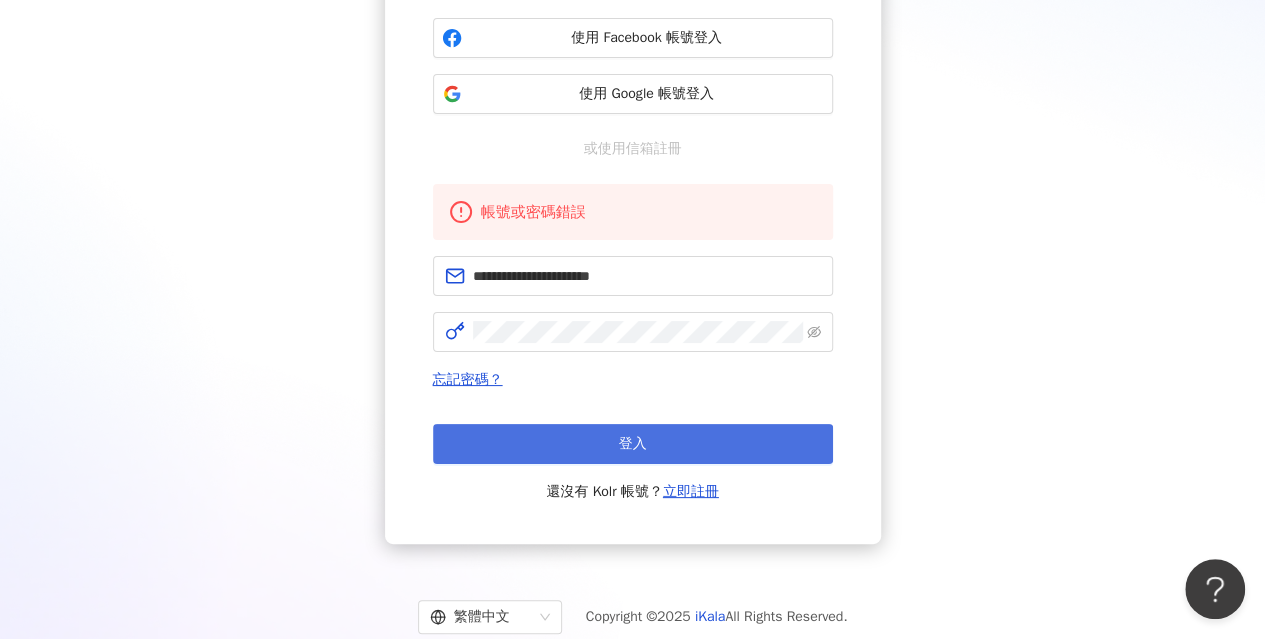 click on "登入" at bounding box center [633, 444] 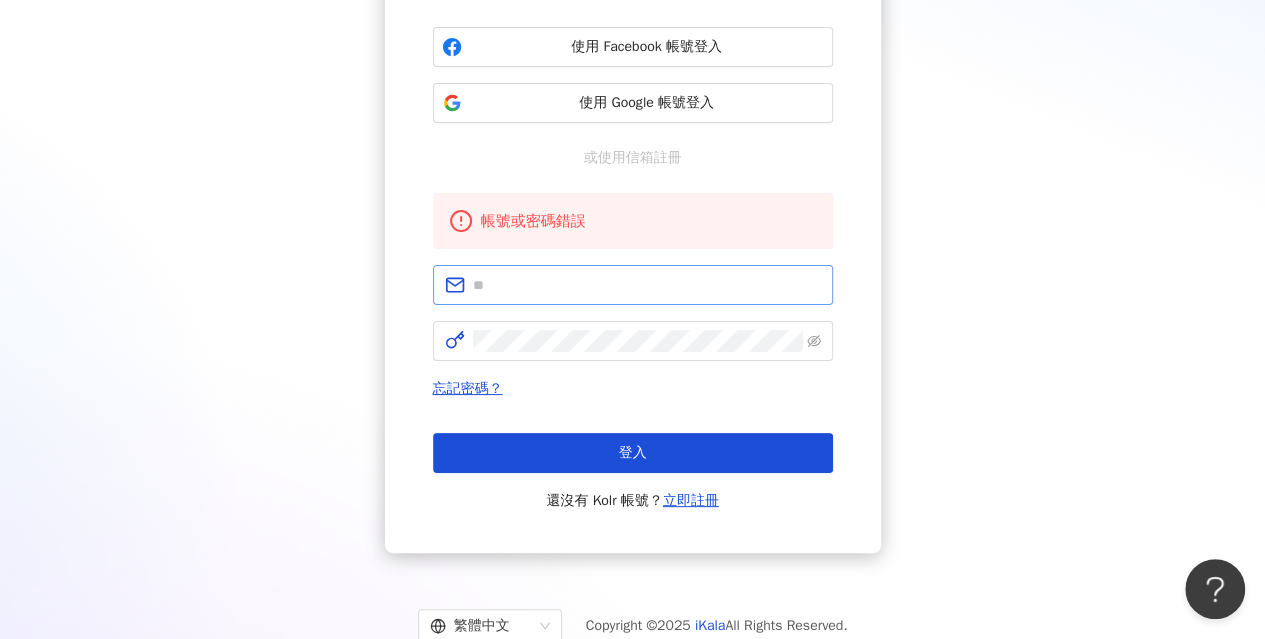 scroll, scrollTop: 233, scrollLeft: 0, axis: vertical 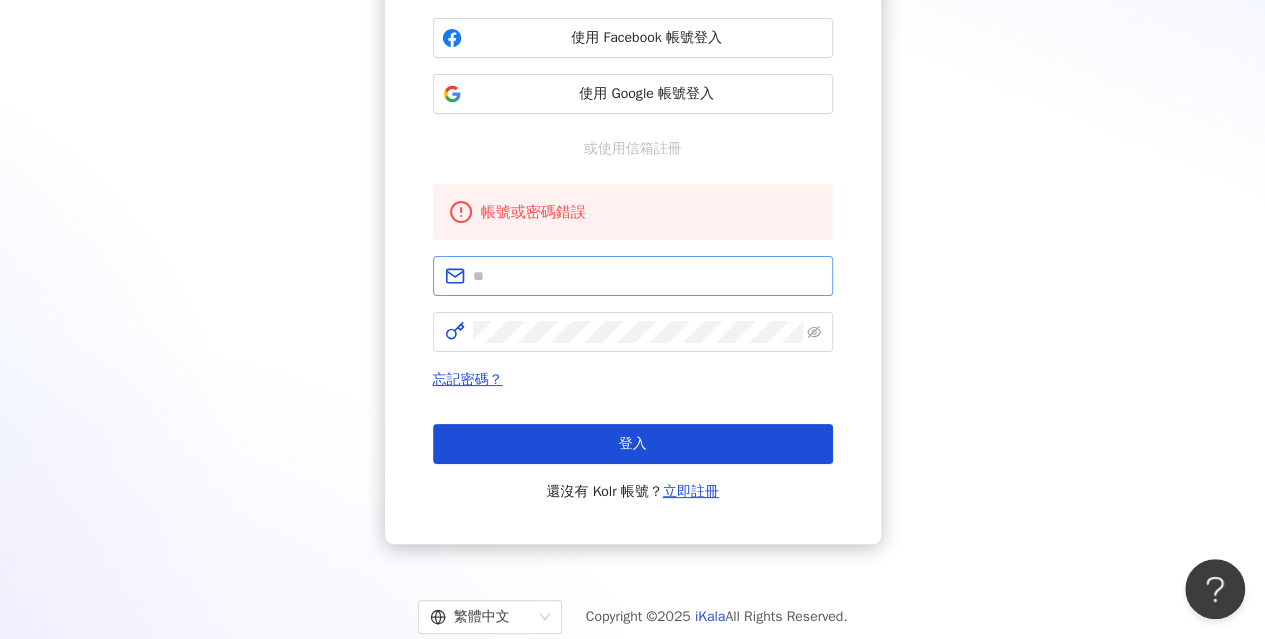 click at bounding box center [633, 276] 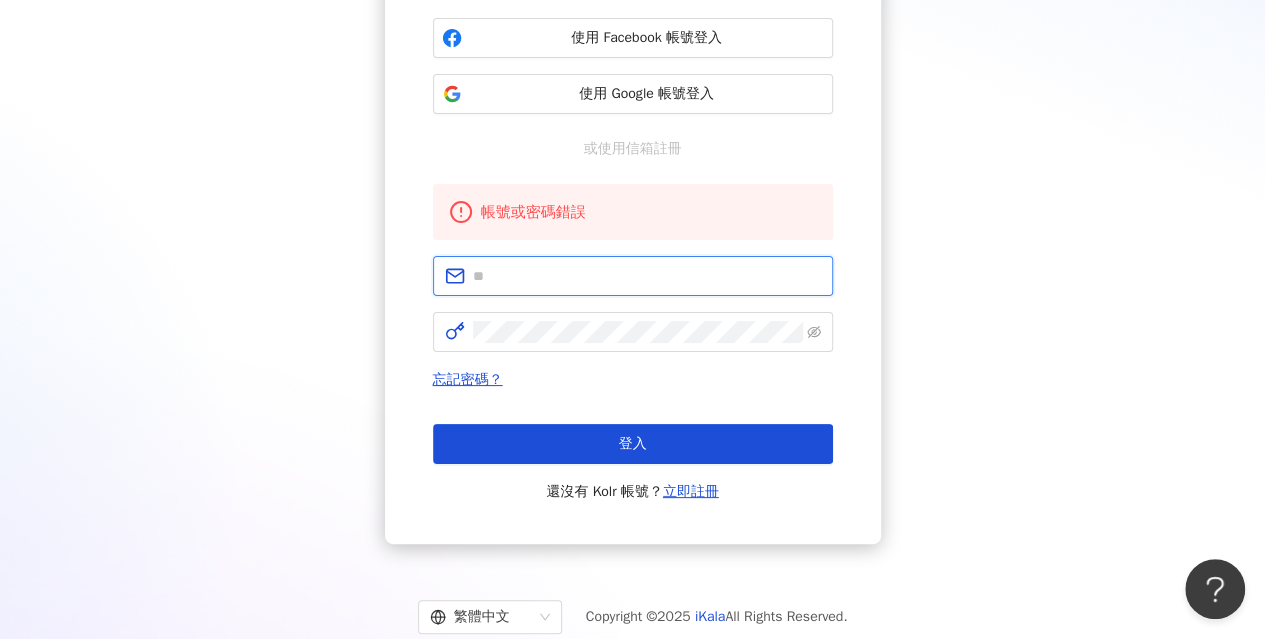 click at bounding box center (647, 276) 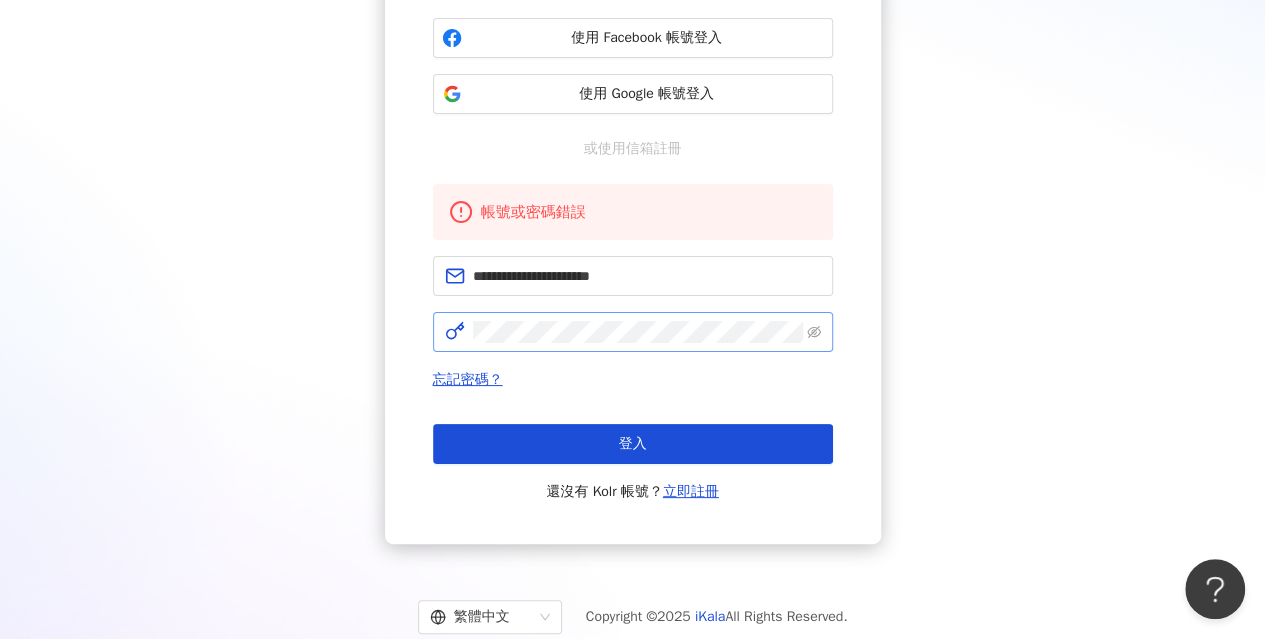 click at bounding box center (633, 332) 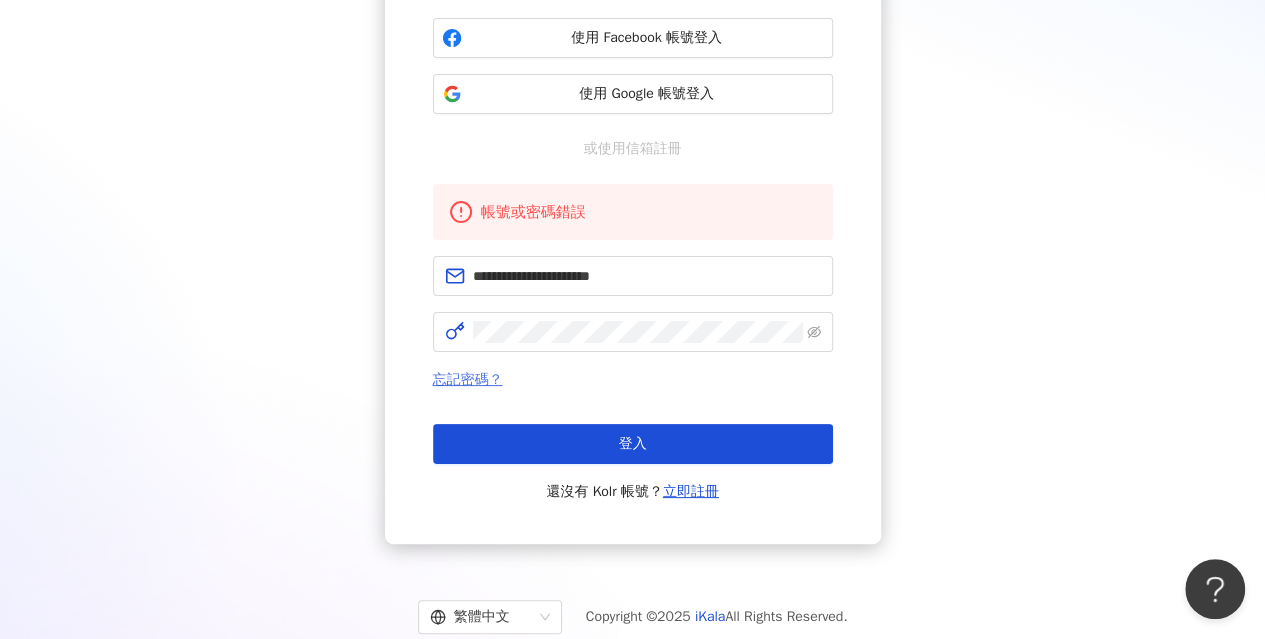 click on "忘記密碼？" at bounding box center [468, 379] 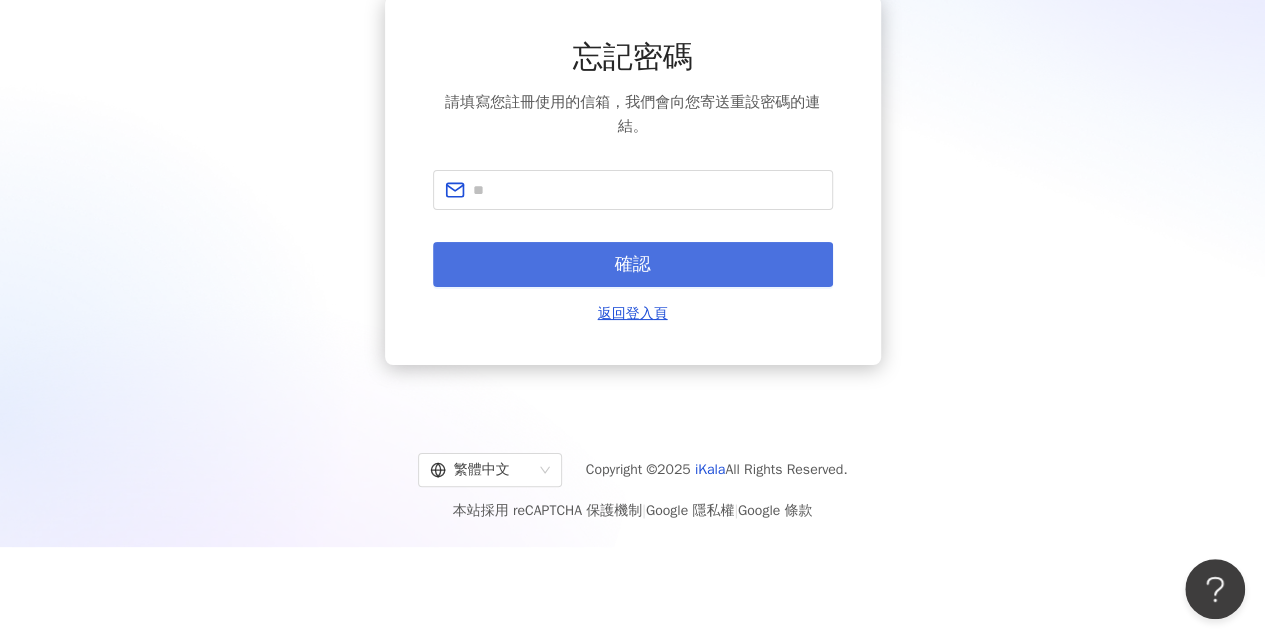 scroll, scrollTop: 0, scrollLeft: 0, axis: both 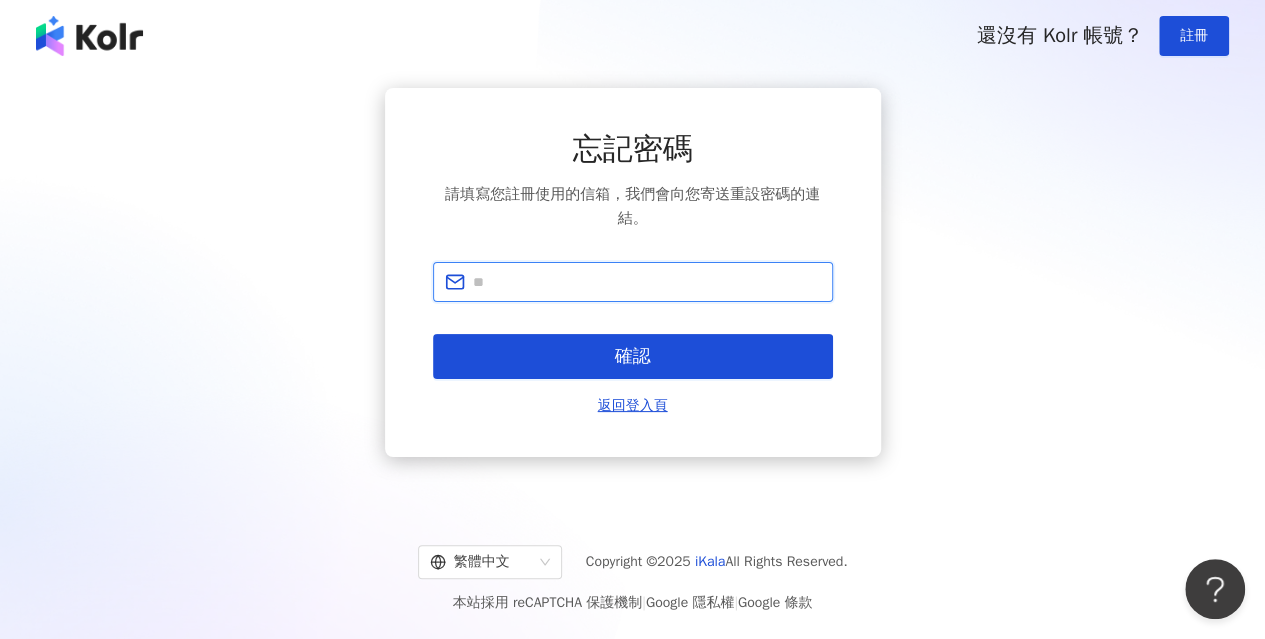 click at bounding box center [647, 282] 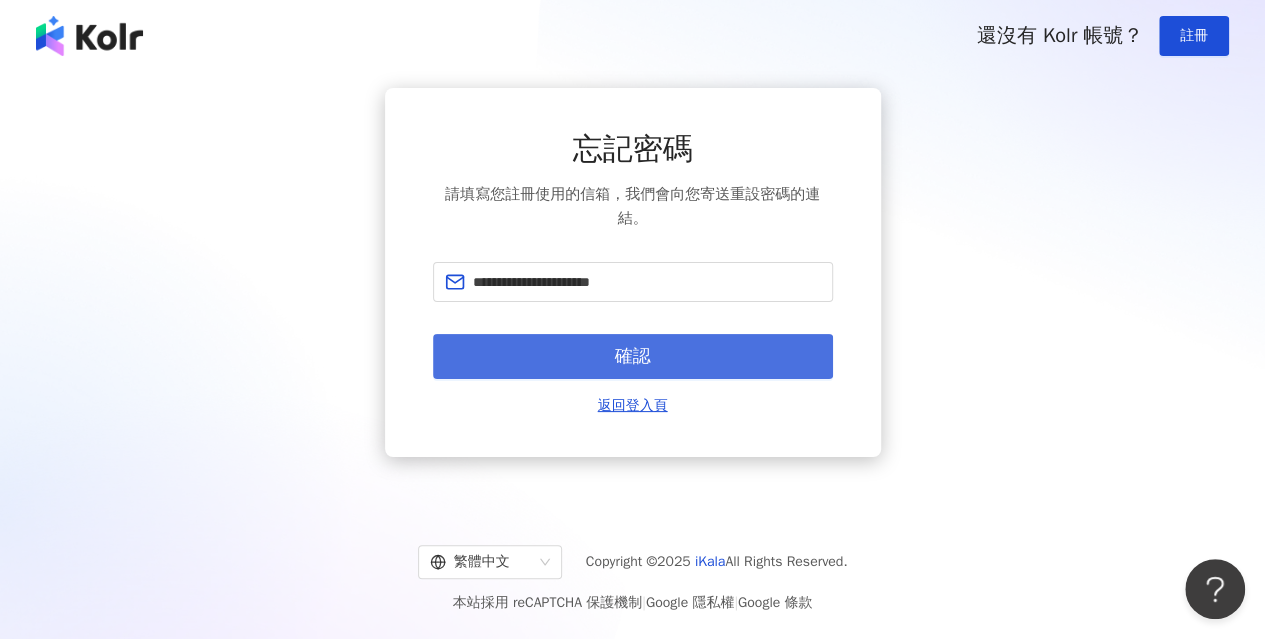click on "確認" at bounding box center (633, 356) 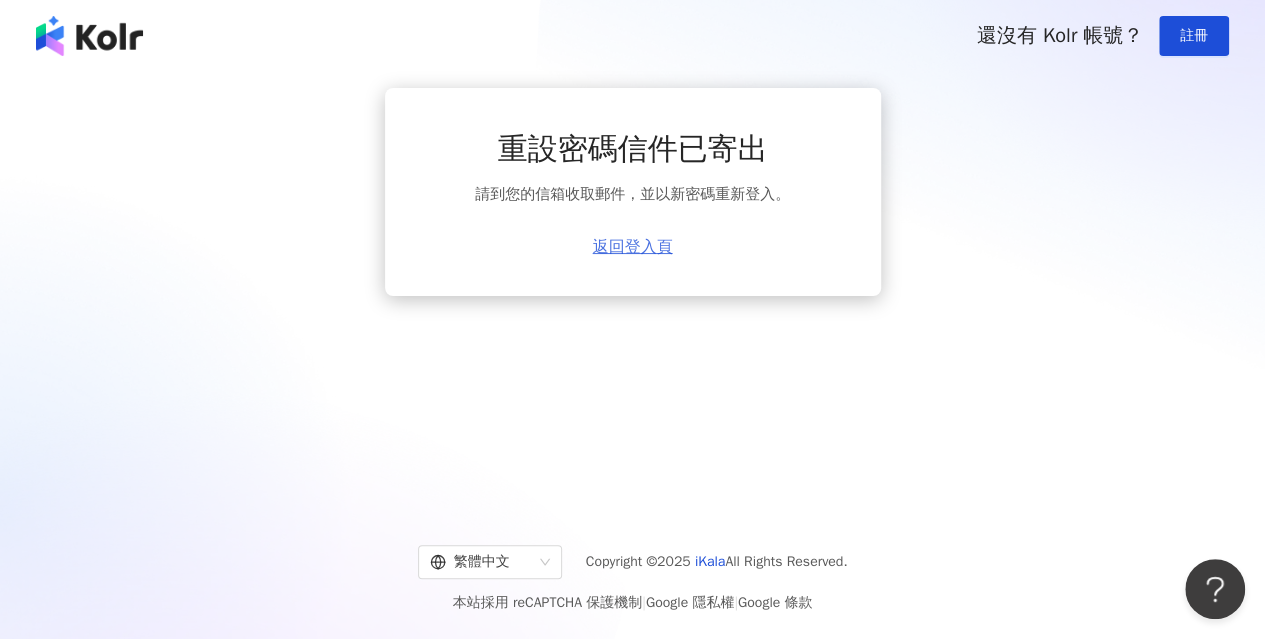 click on "返回登入頁" at bounding box center [633, 247] 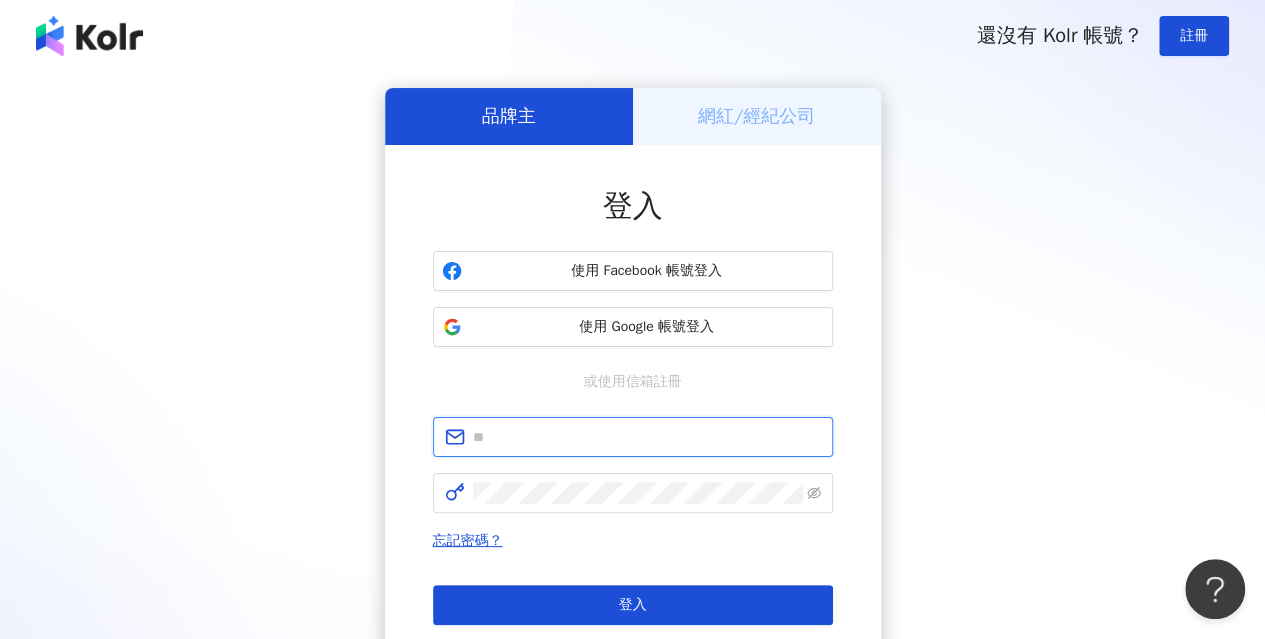 click at bounding box center (647, 437) 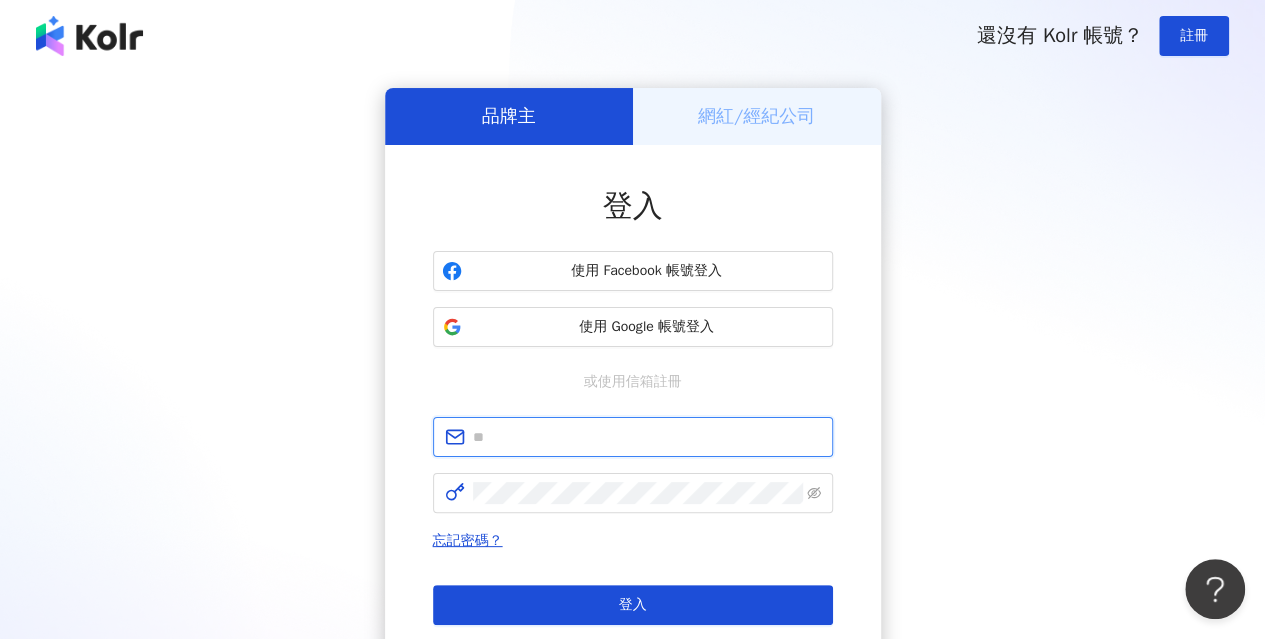 type on "**********" 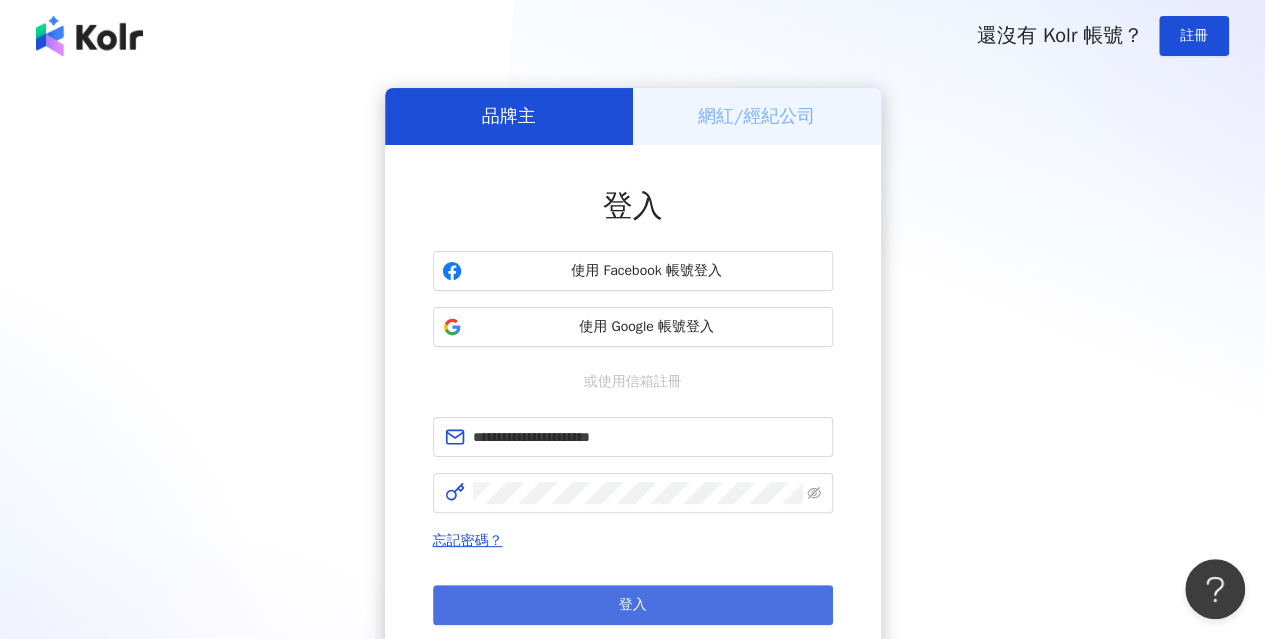 click on "登入" at bounding box center [633, 605] 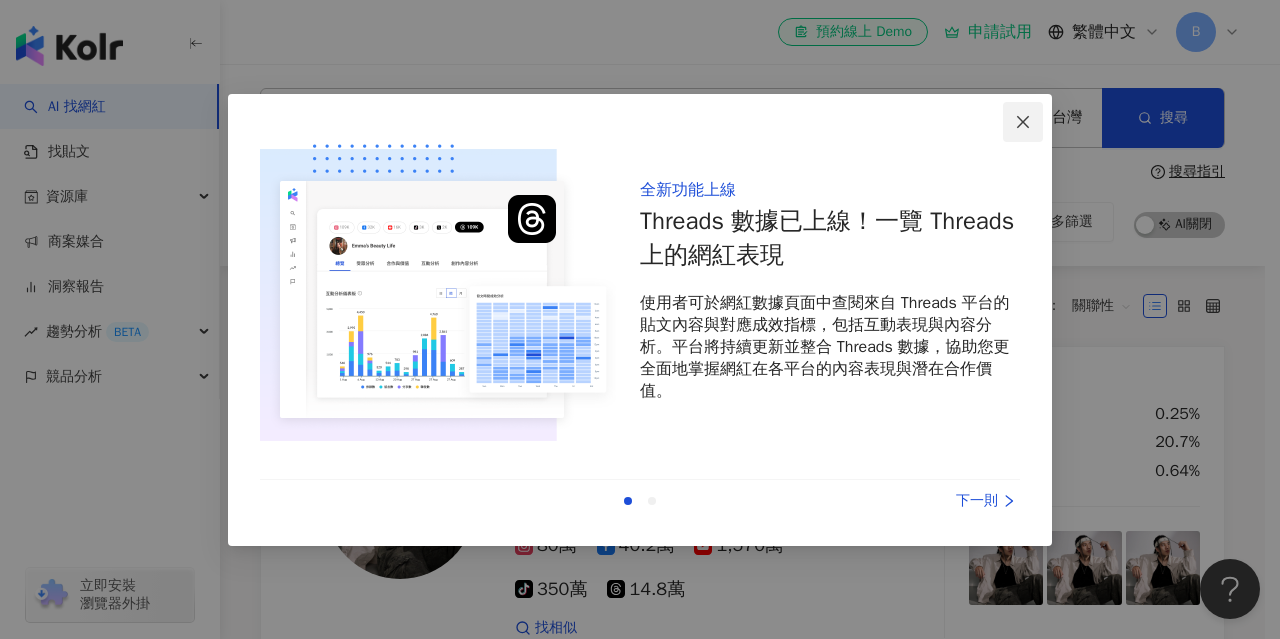 click at bounding box center [1023, 122] 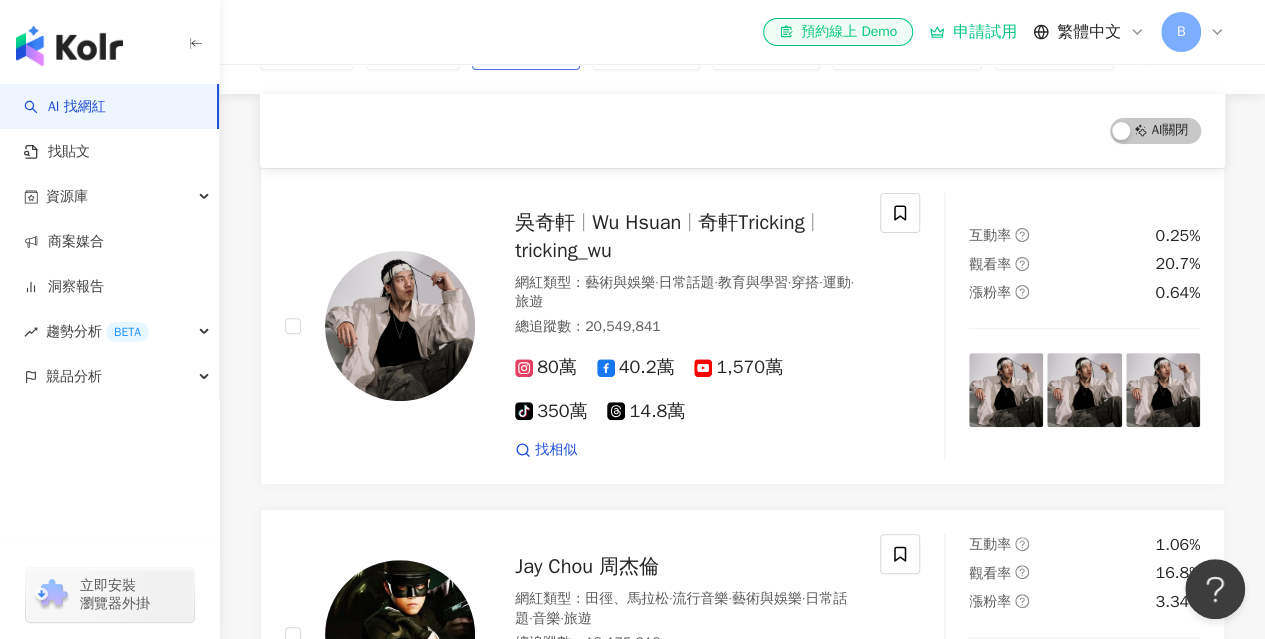 scroll, scrollTop: 0, scrollLeft: 0, axis: both 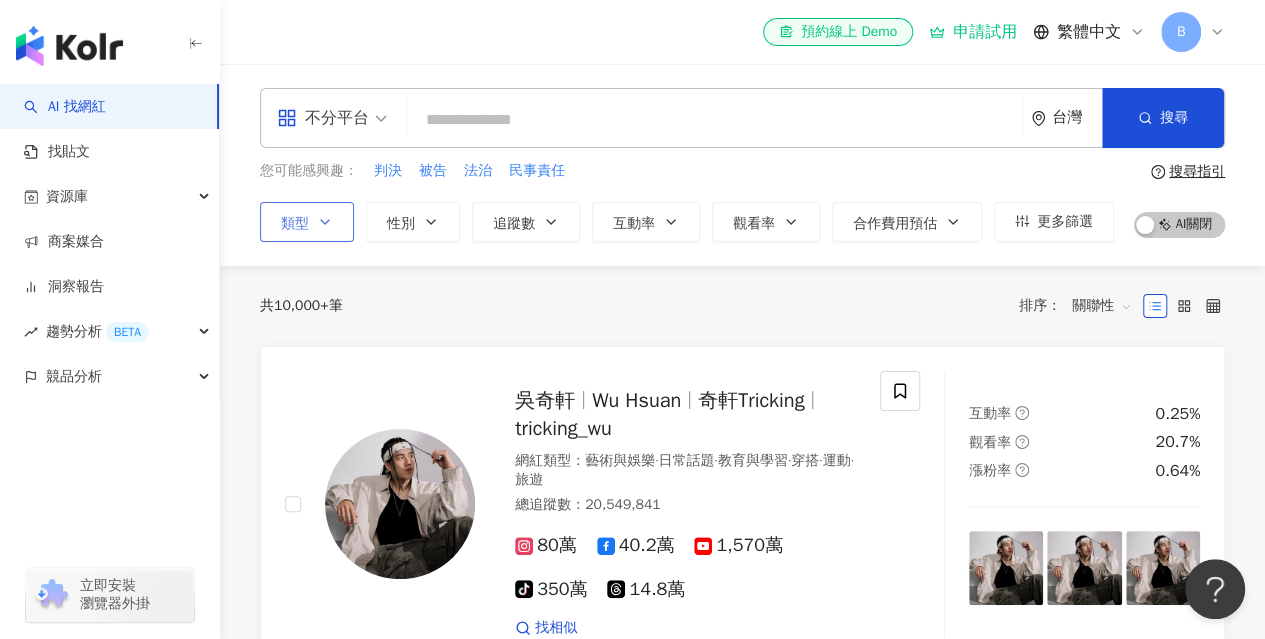 click 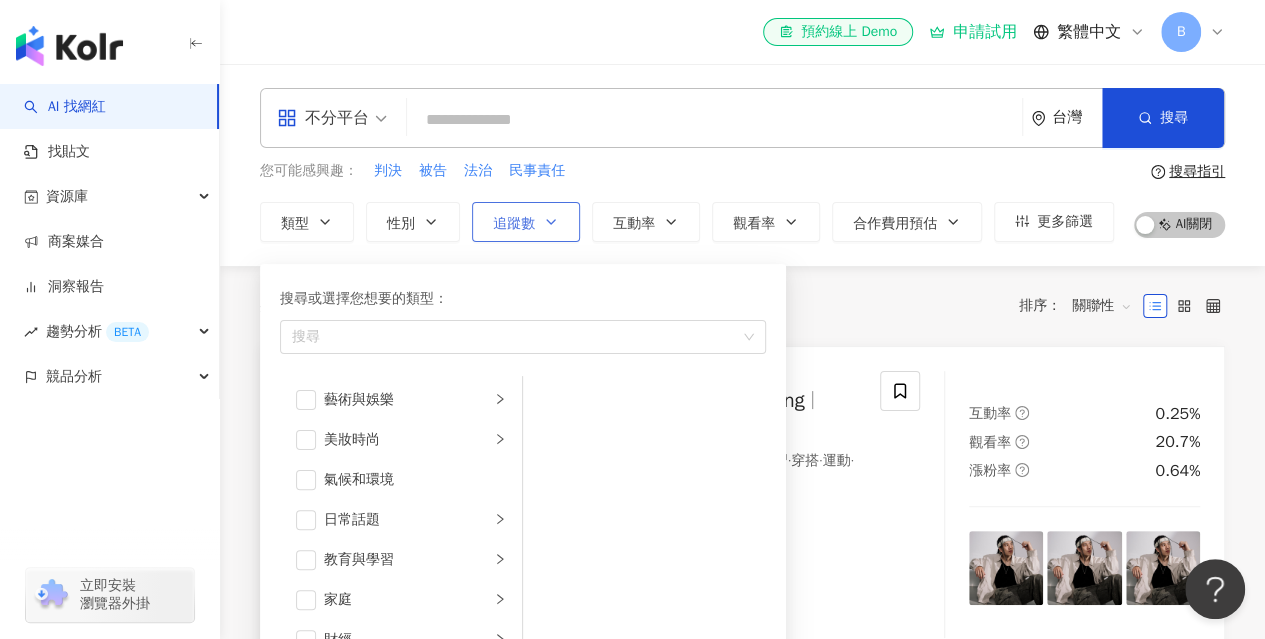 click on "追蹤數" at bounding box center [526, 222] 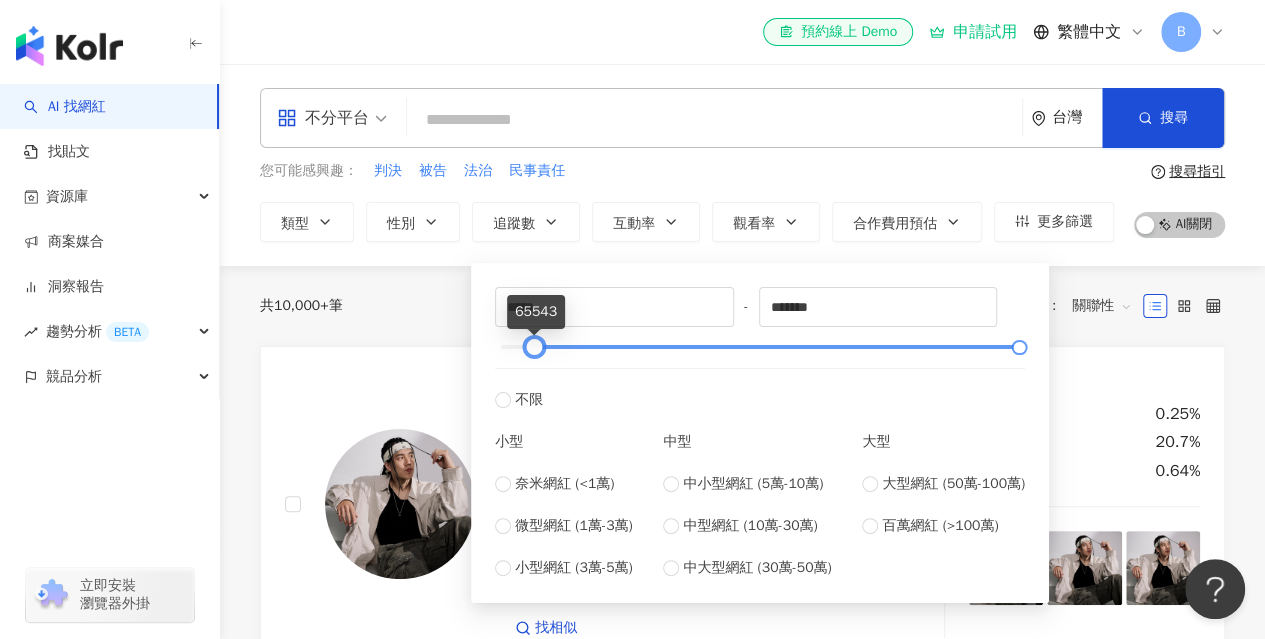 drag, startPoint x: 506, startPoint y: 351, endPoint x: 540, endPoint y: 356, distance: 34.36568 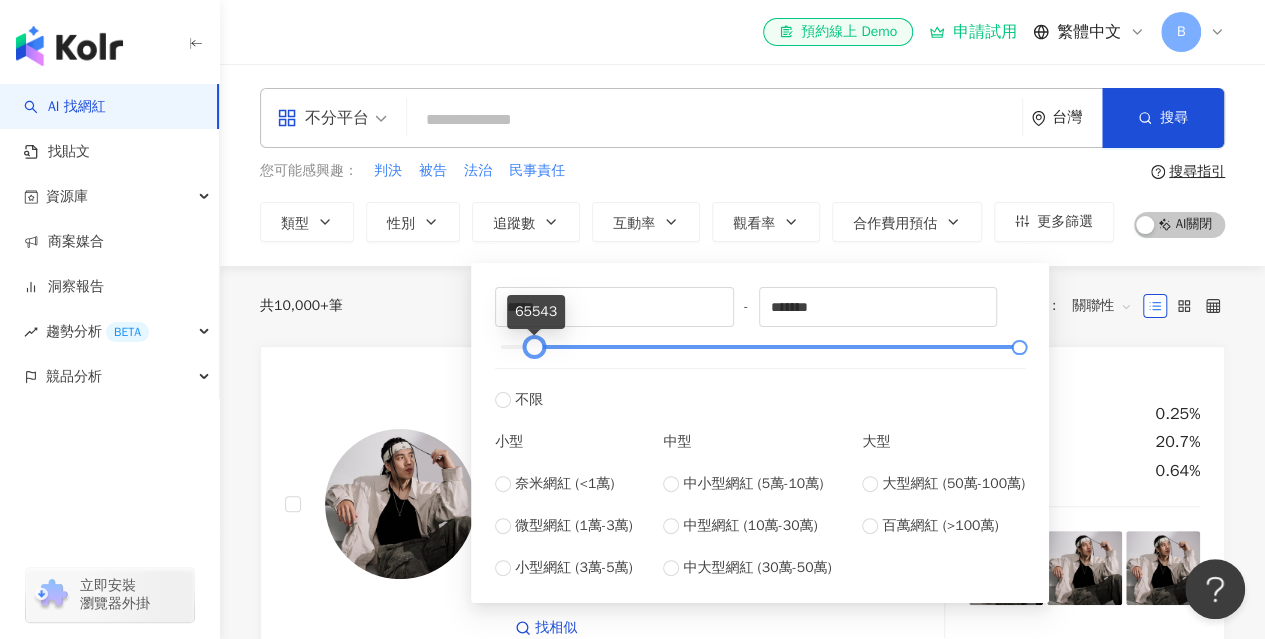 click at bounding box center [534, 347] 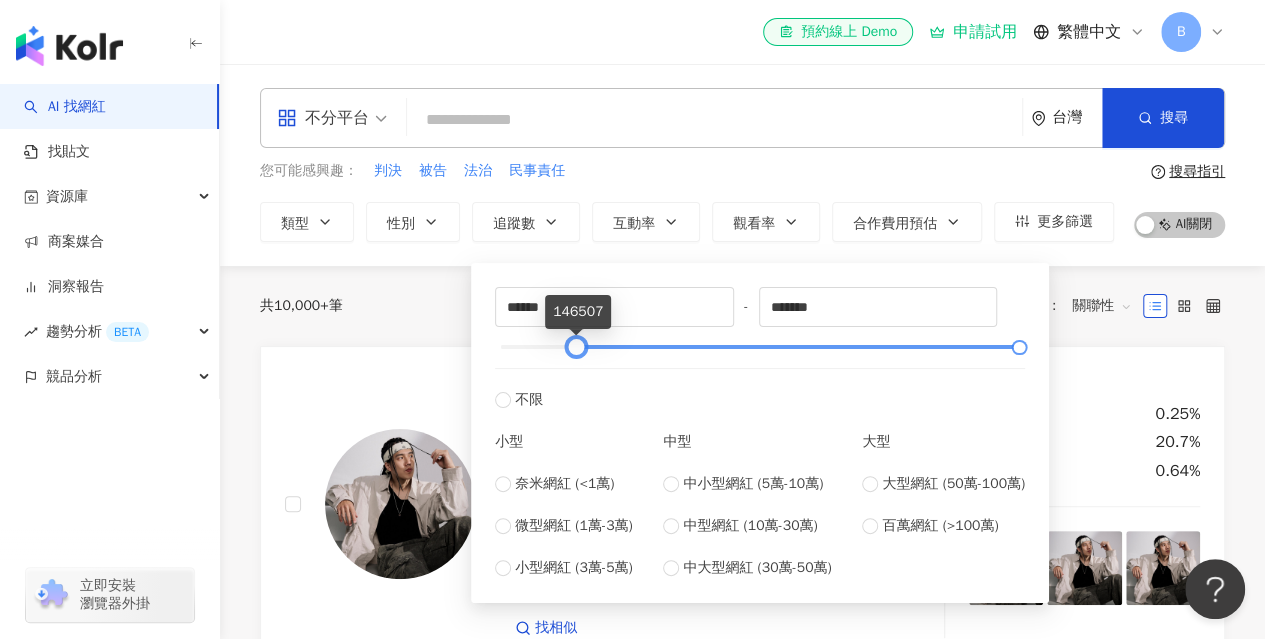 type on "******" 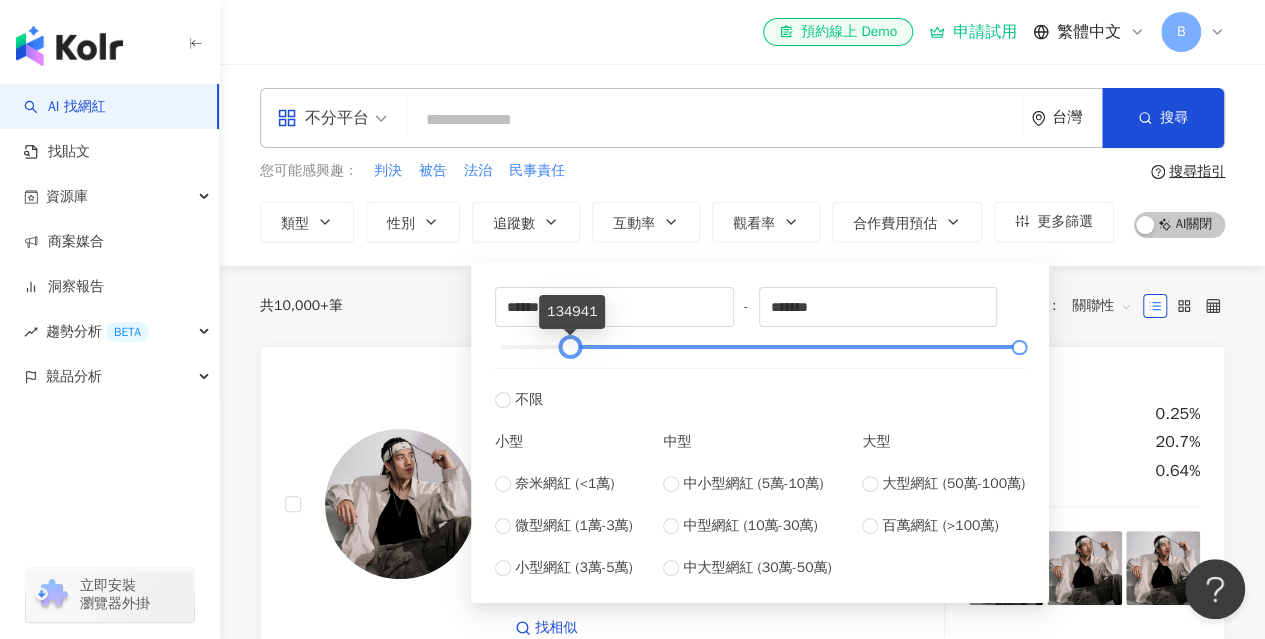drag, startPoint x: 542, startPoint y: 350, endPoint x: 578, endPoint y: 351, distance: 36.013885 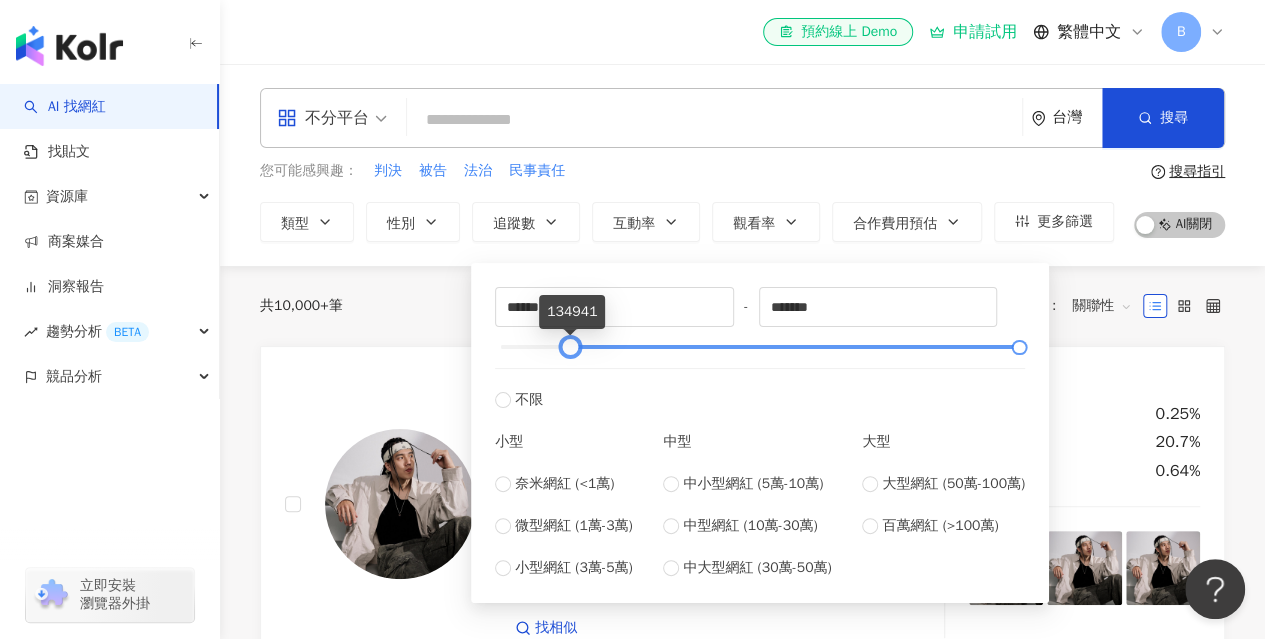 click at bounding box center (570, 347) 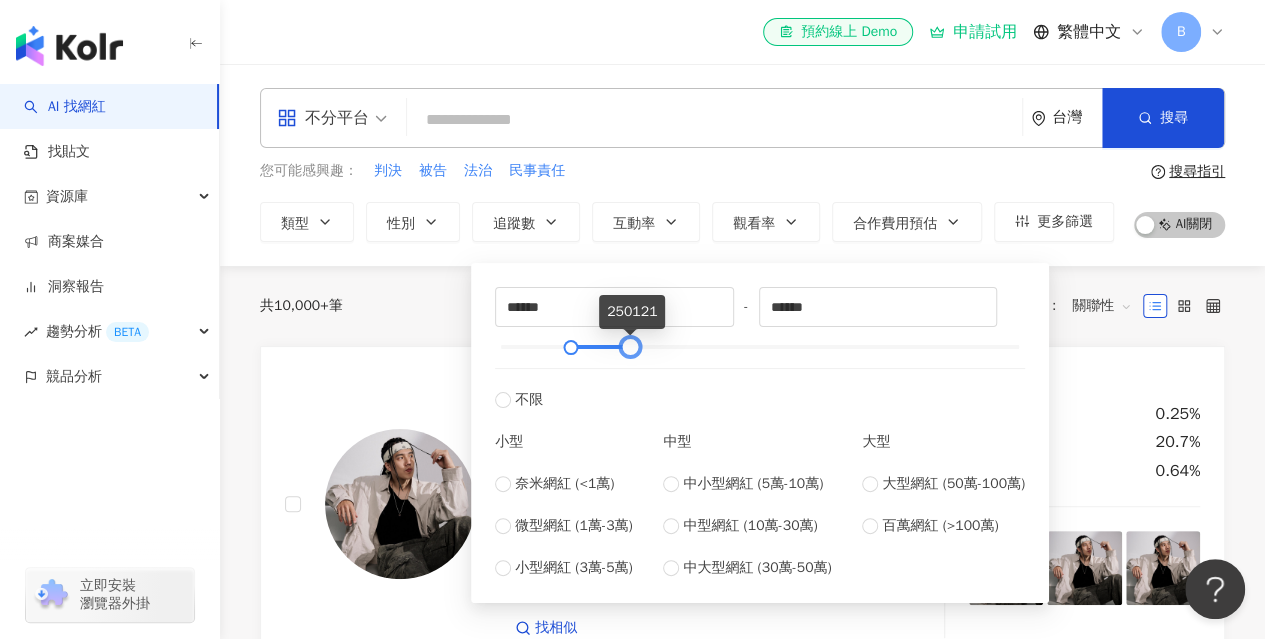 type on "******" 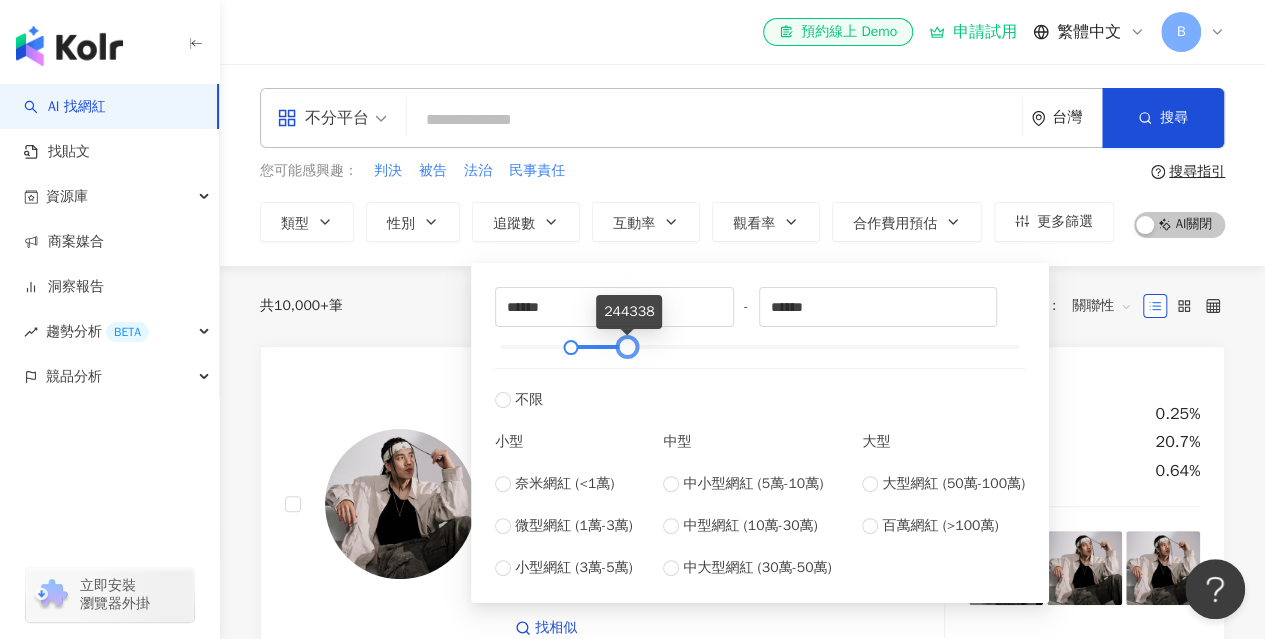 drag, startPoint x: 1016, startPoint y: 347, endPoint x: 624, endPoint y: 365, distance: 392.41306 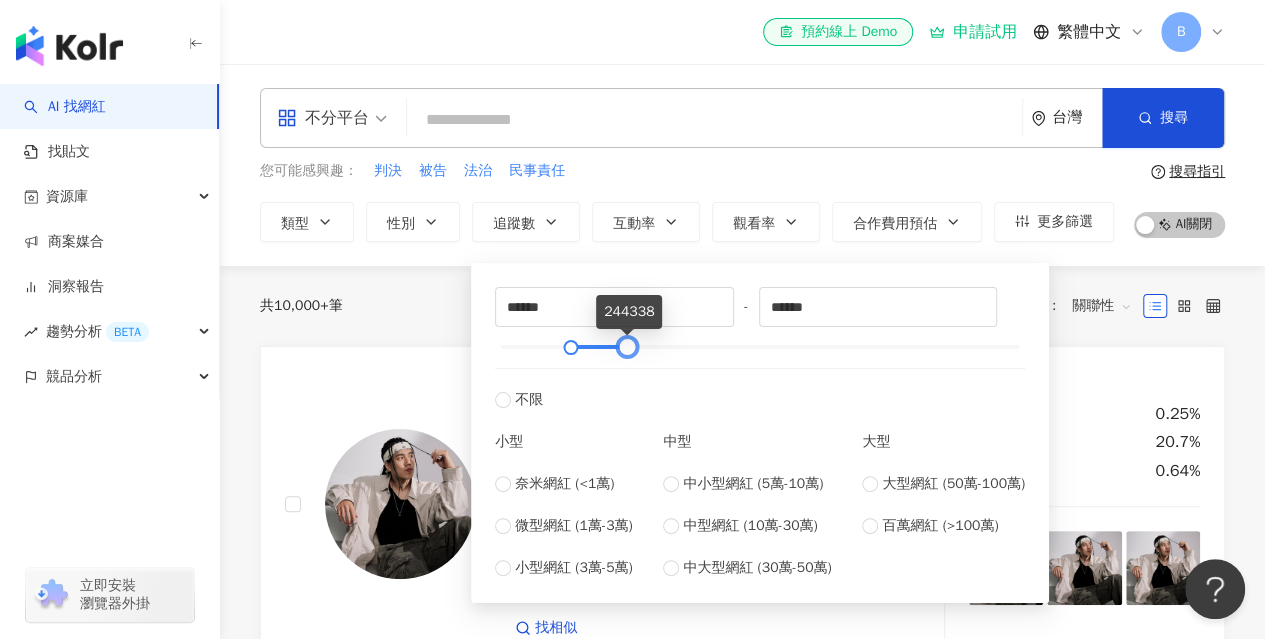 click on "******  -  ****** 不限 小型 奈米網紅 (<1萬) 微型網紅 (1萬-3萬) 小型網紅 (3萬-5萬) 中型 中小型網紅 (5萬-10萬) 中型網紅 (10萬-30萬) 中大型網紅 (30萬-50萬) 大型 大型網紅 (50萬-100萬) 百萬網紅 (>100萬)" at bounding box center (760, 433) 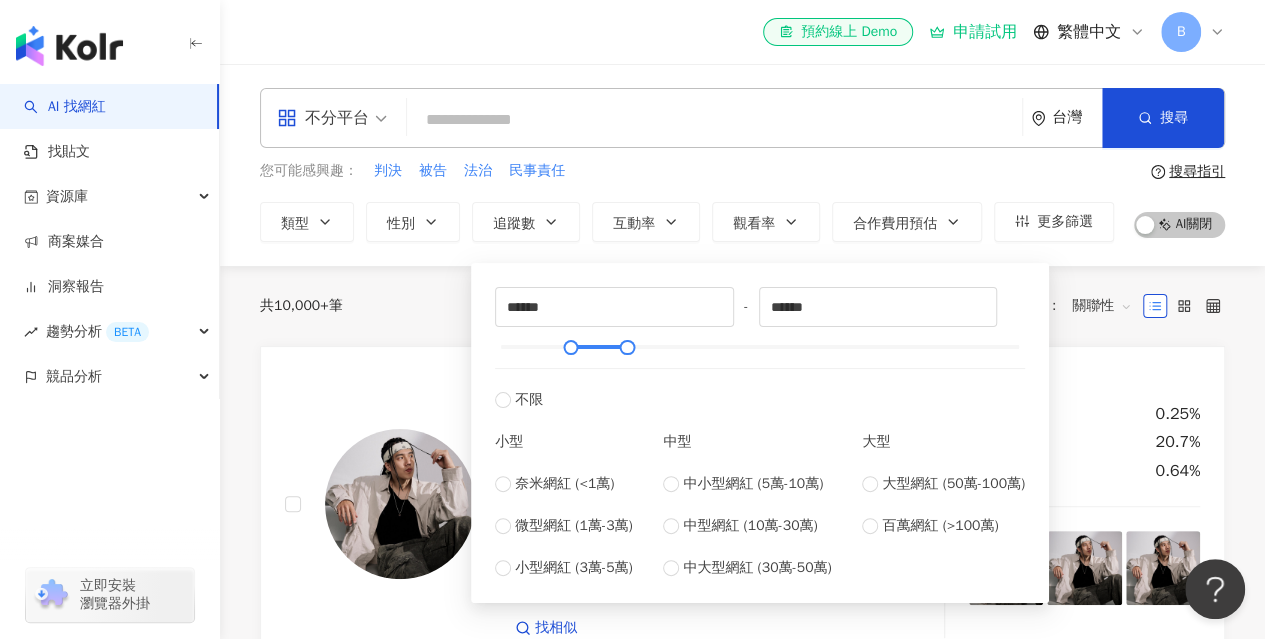 click on "您可能感興趣： 判決  被告  法治  民事責任" at bounding box center (687, 171) 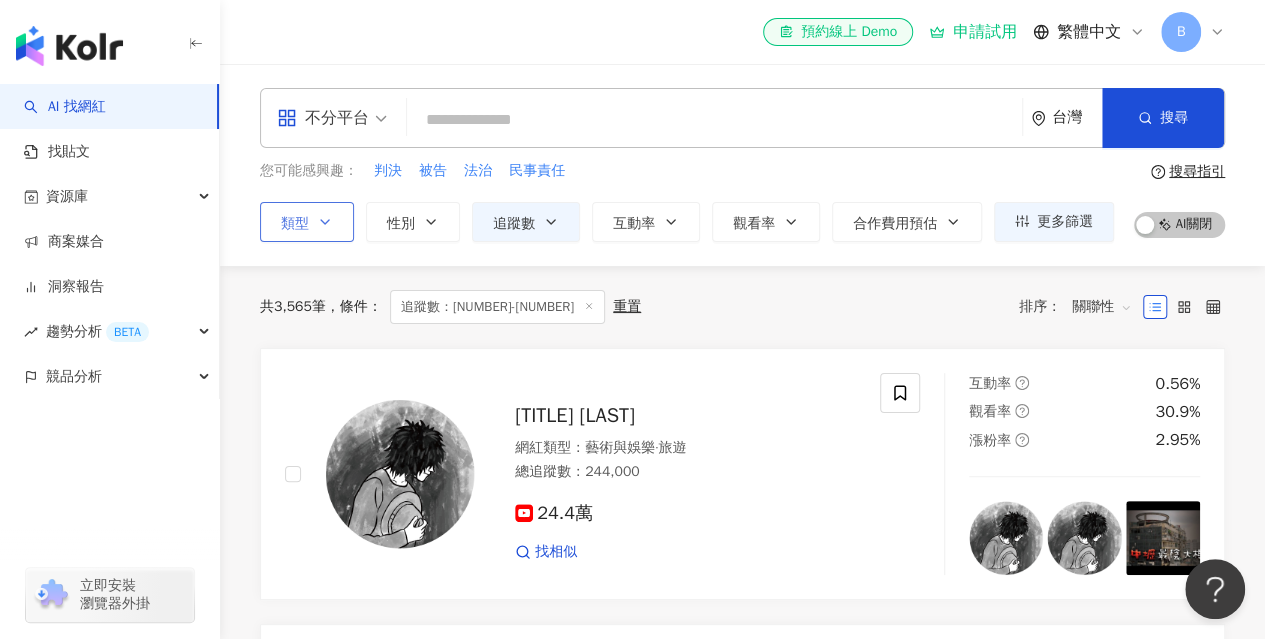 click on "類型" at bounding box center [307, 222] 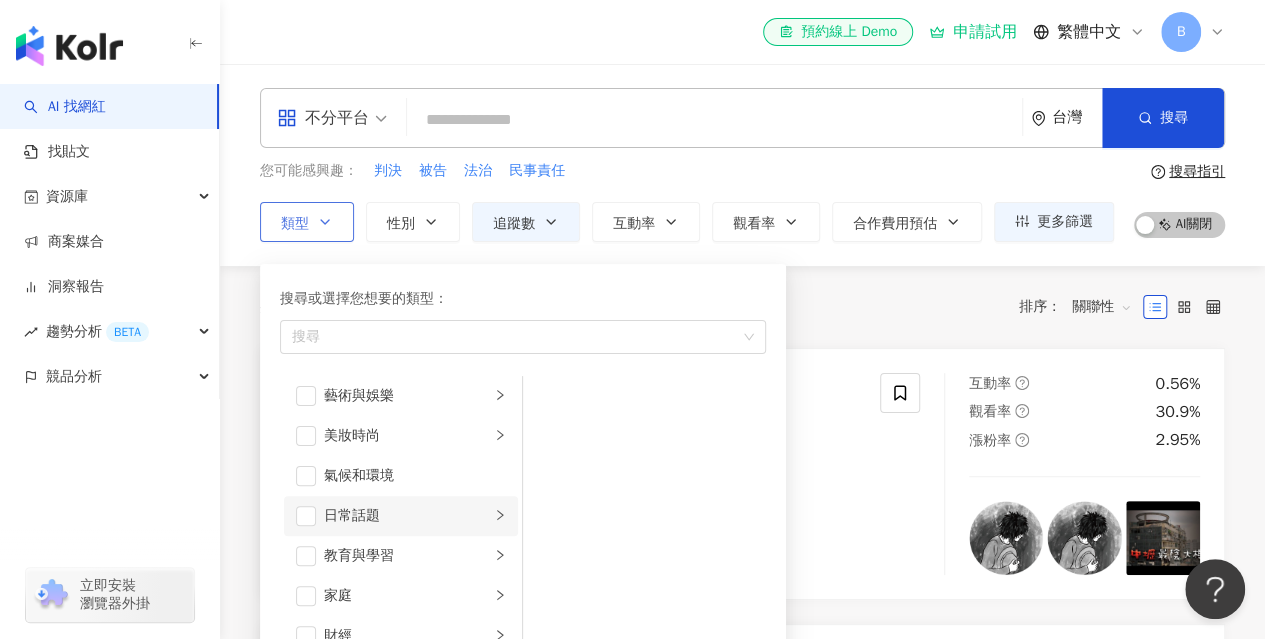 scroll, scrollTop: 0, scrollLeft: 0, axis: both 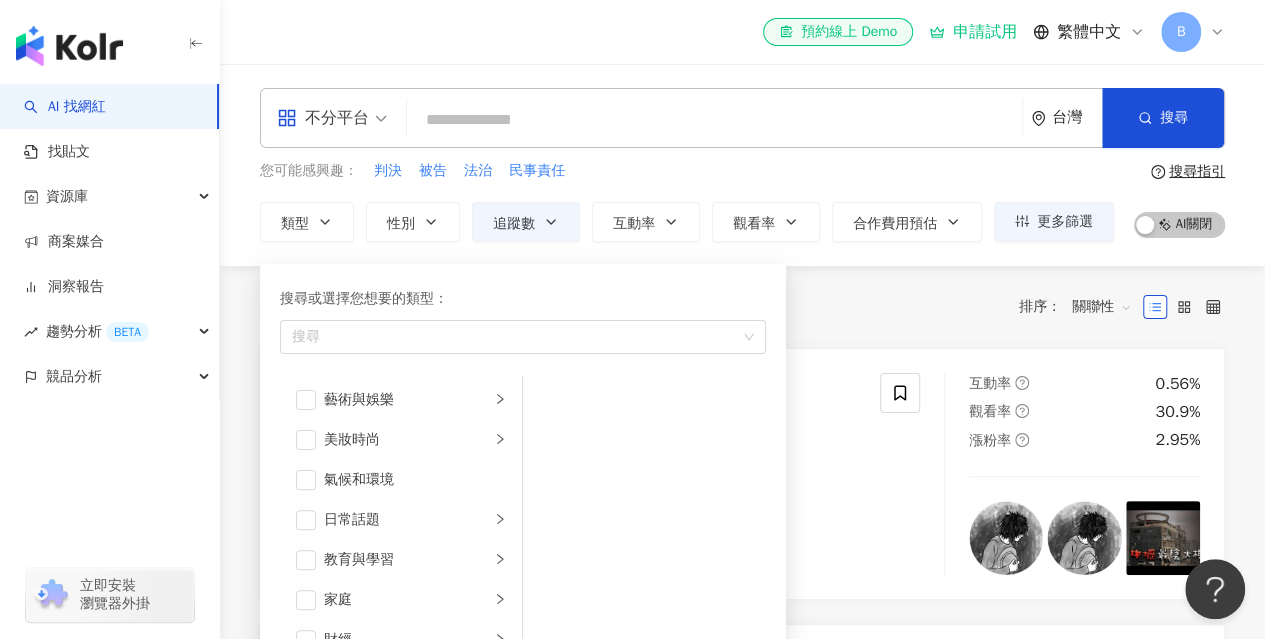click on "共  [NUMBER]  筆 條件 ： 追蹤數：[NUMBER]-[NUMBER] 重置 排序： 關聯性" at bounding box center (742, 307) 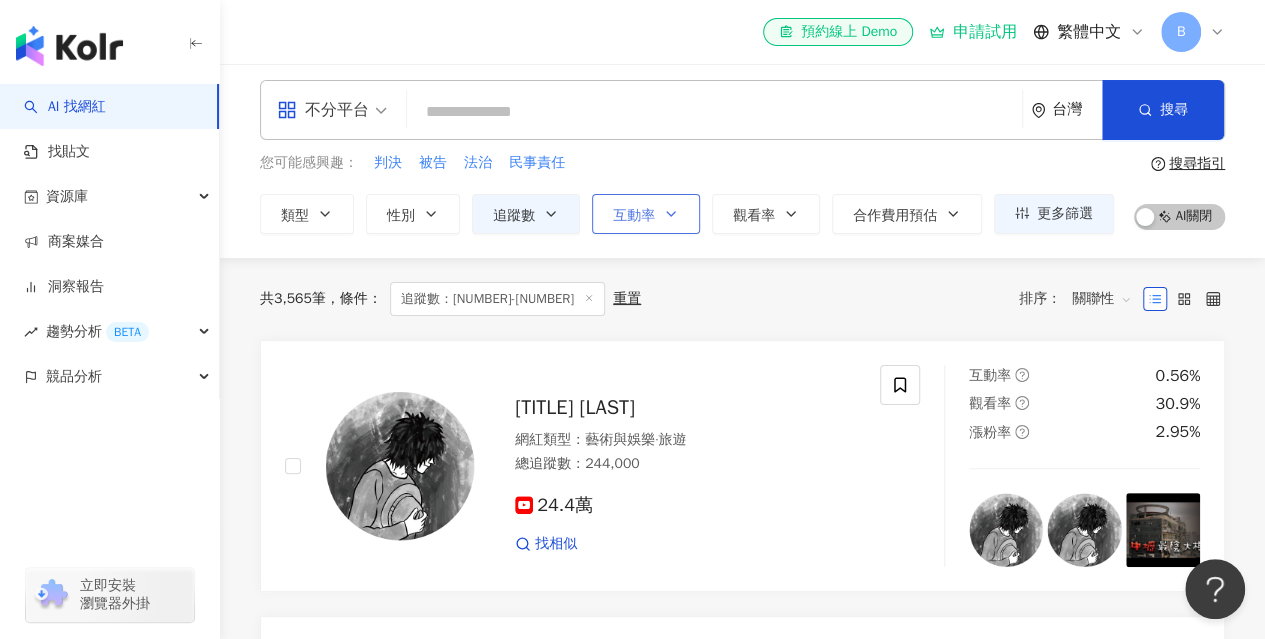 scroll, scrollTop: 0, scrollLeft: 0, axis: both 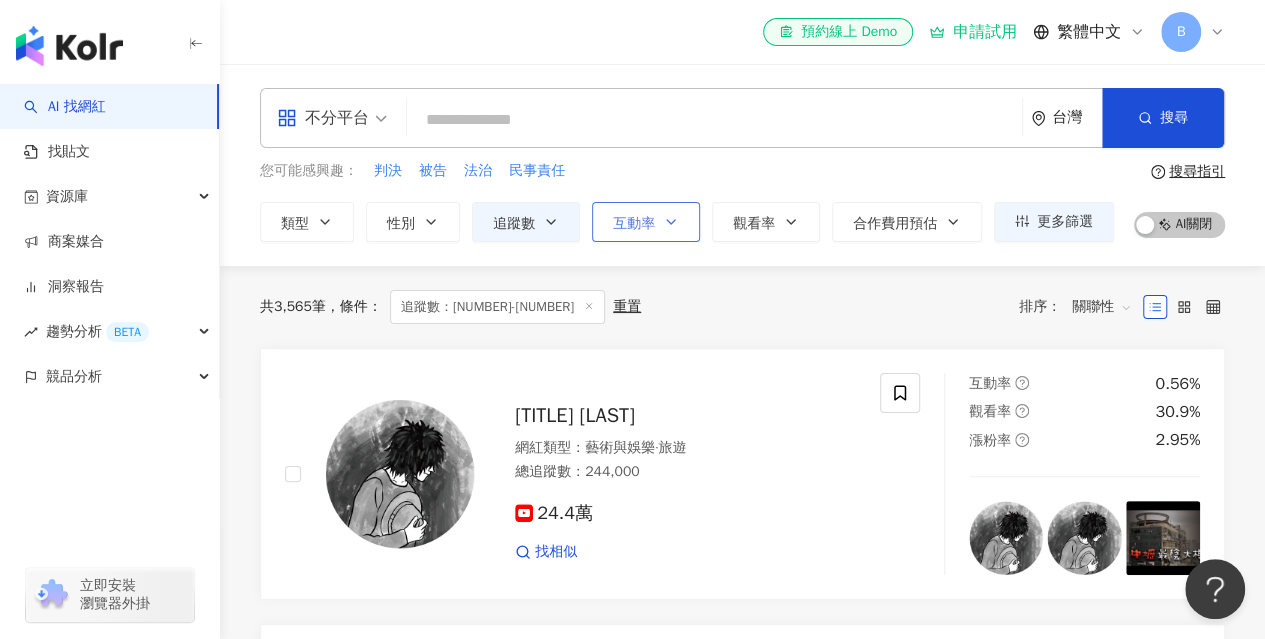 click on "互動率" at bounding box center [634, 224] 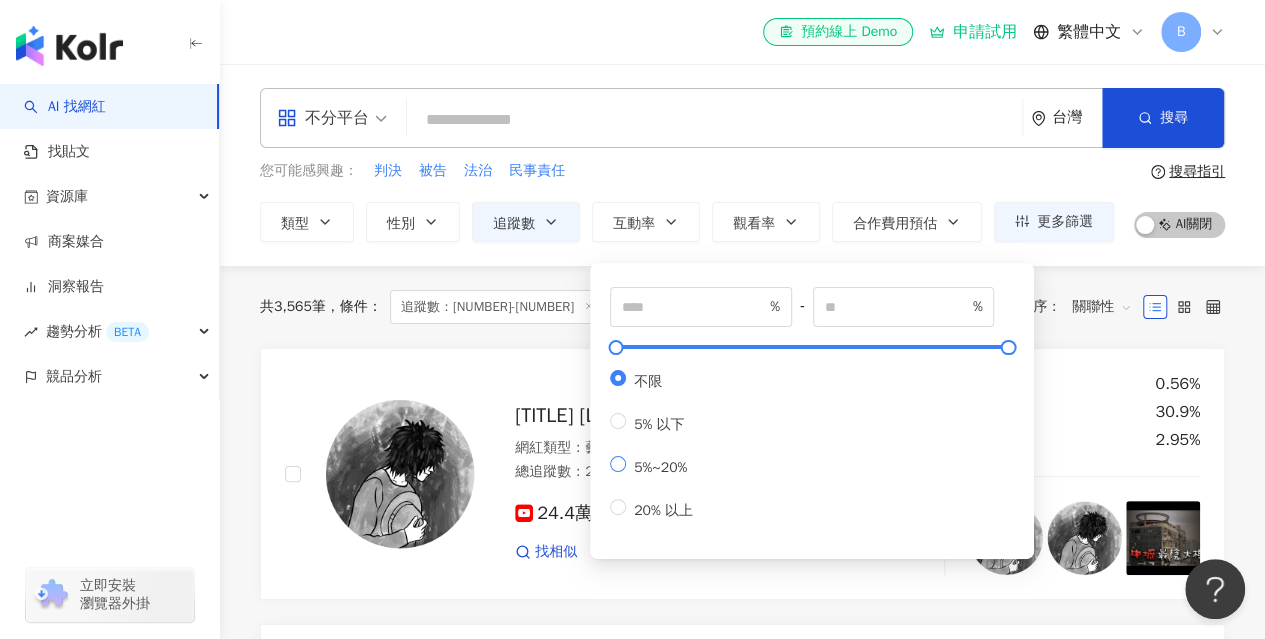 click on "5%~20%" at bounding box center [660, 467] 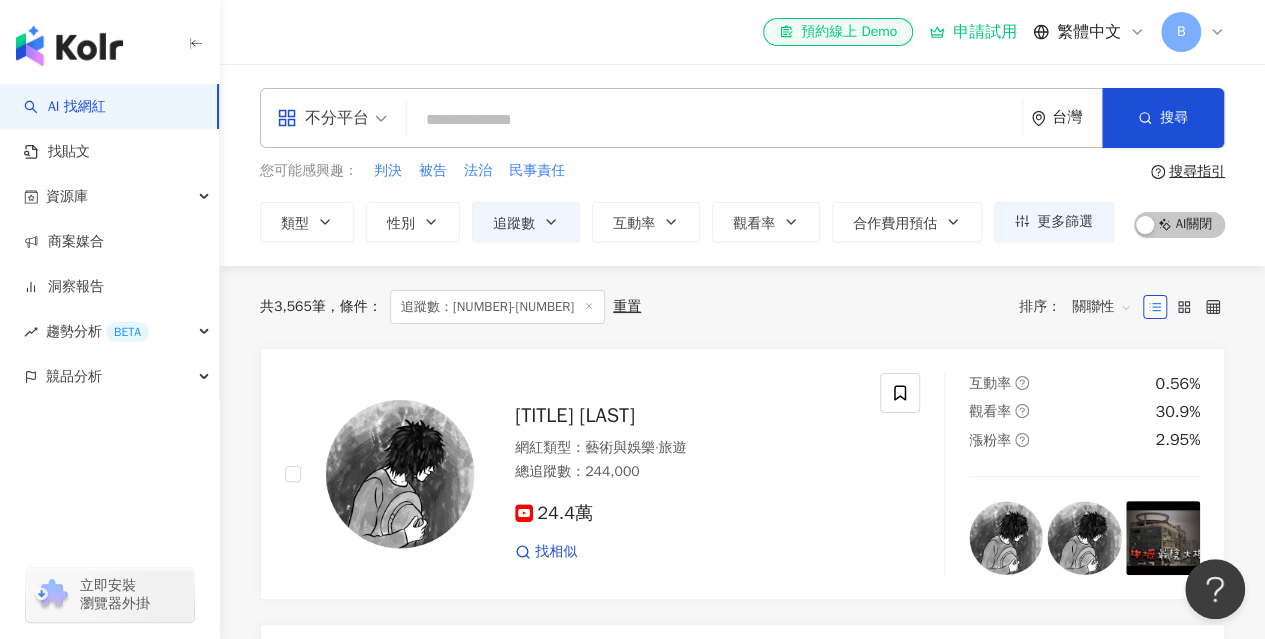click on "您可能感興趣： 判決  被告  法治  民事責任" at bounding box center (687, 171) 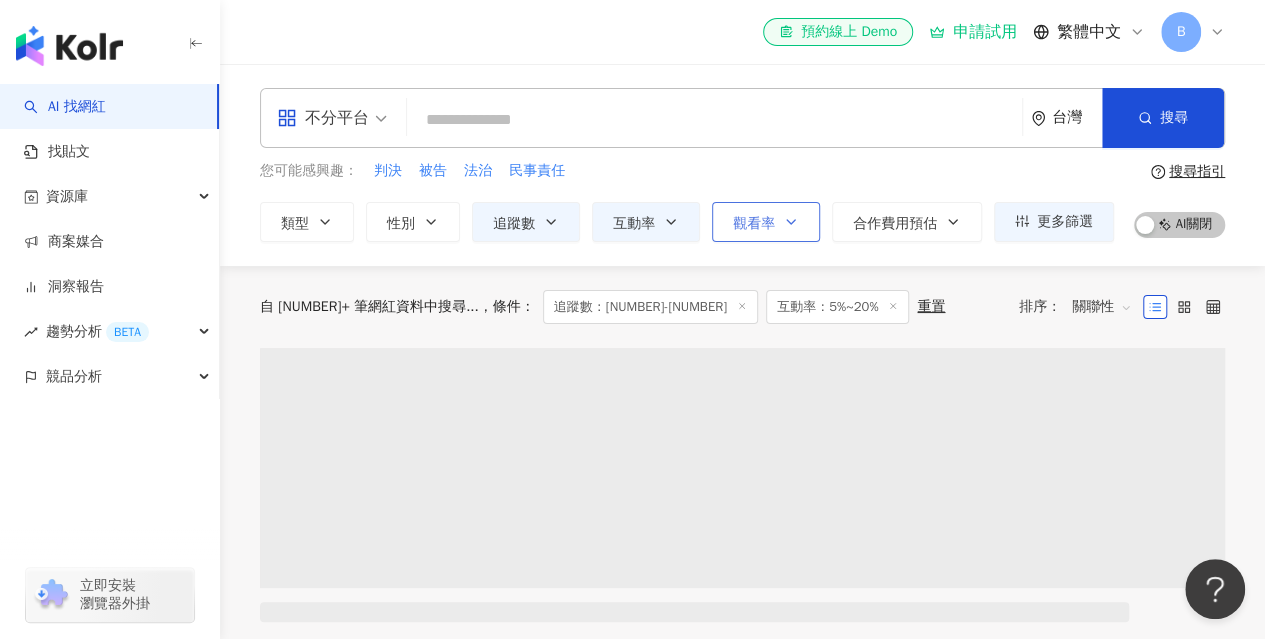 click 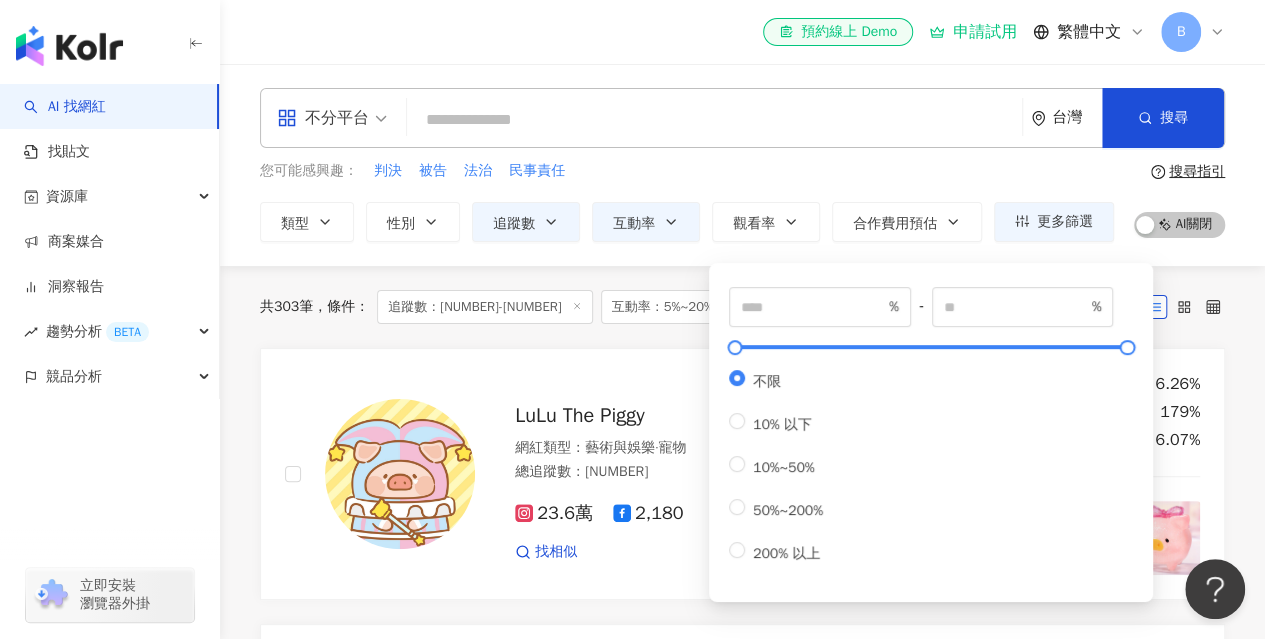 click on "您可能感興趣： 判決  被告  法治  民事責任" at bounding box center [687, 171] 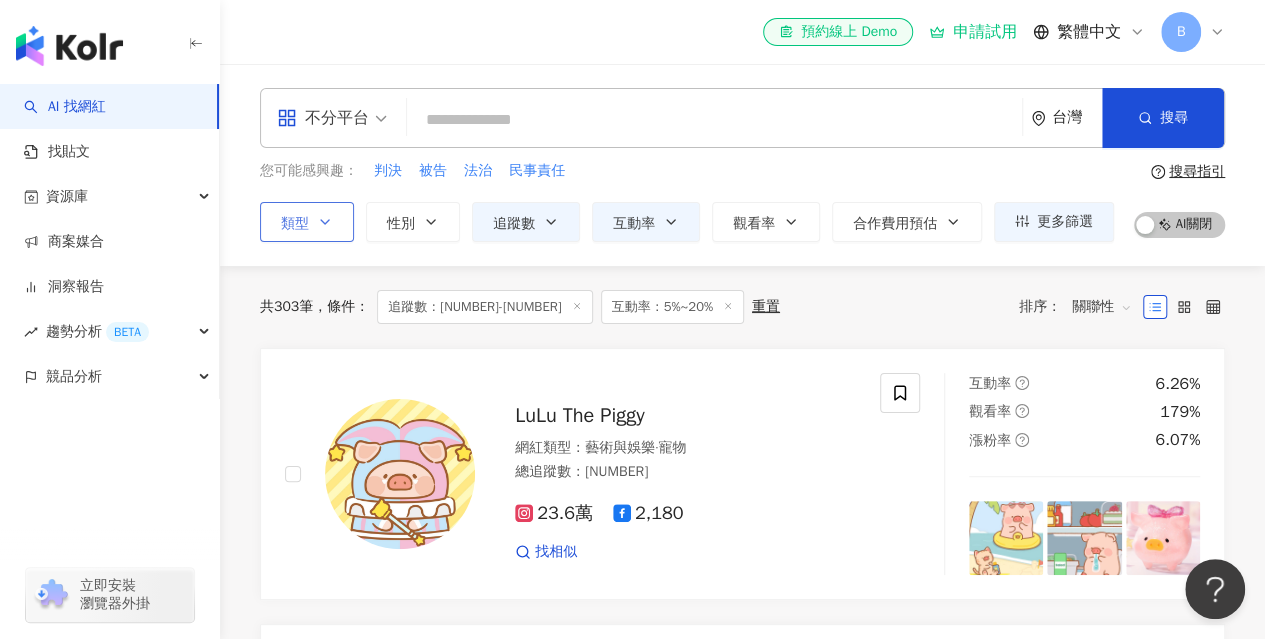 click on "類型" at bounding box center [295, 224] 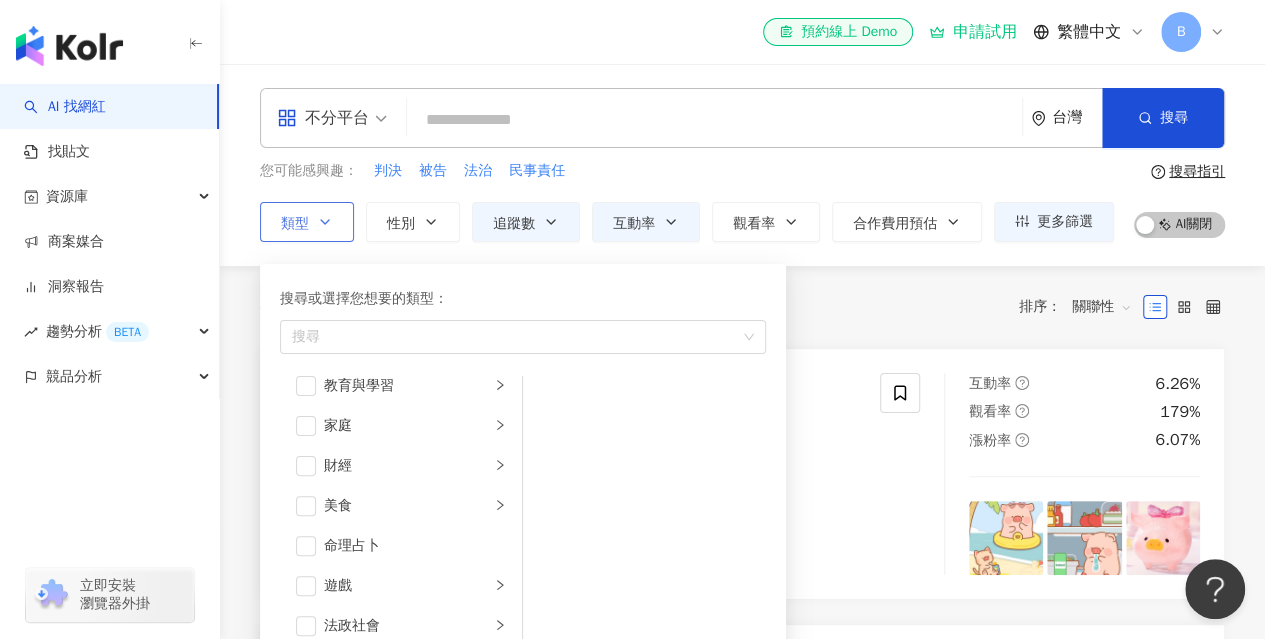 scroll, scrollTop: 233, scrollLeft: 0, axis: vertical 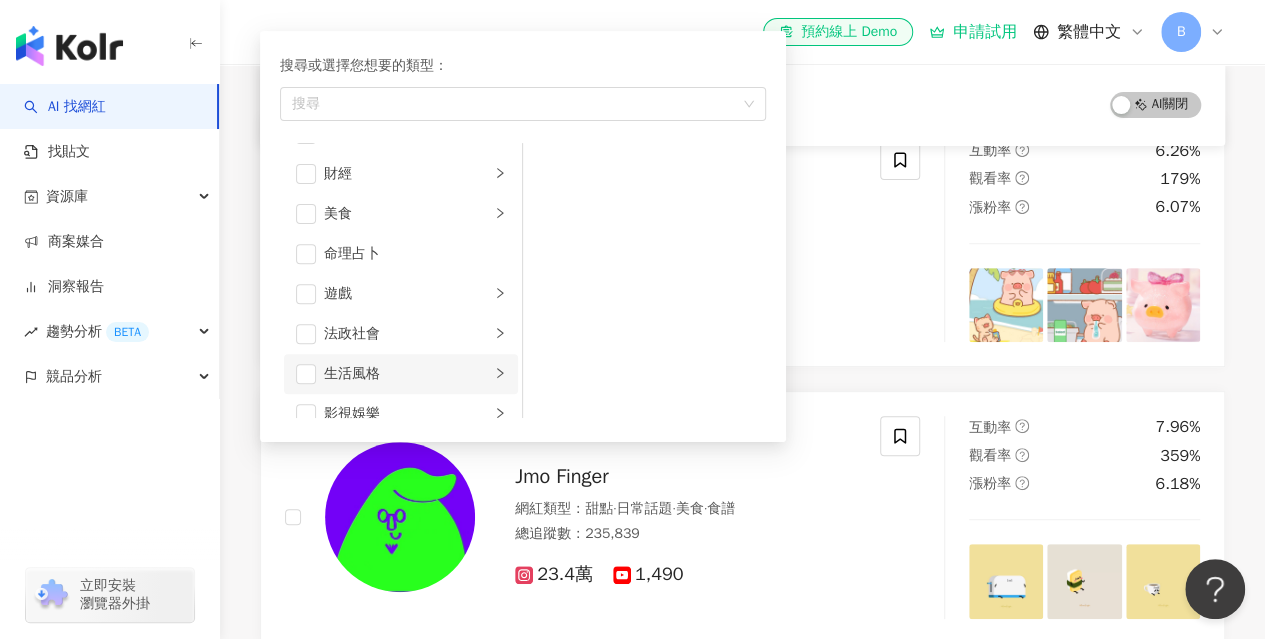 click on "生活風格" at bounding box center (407, 374) 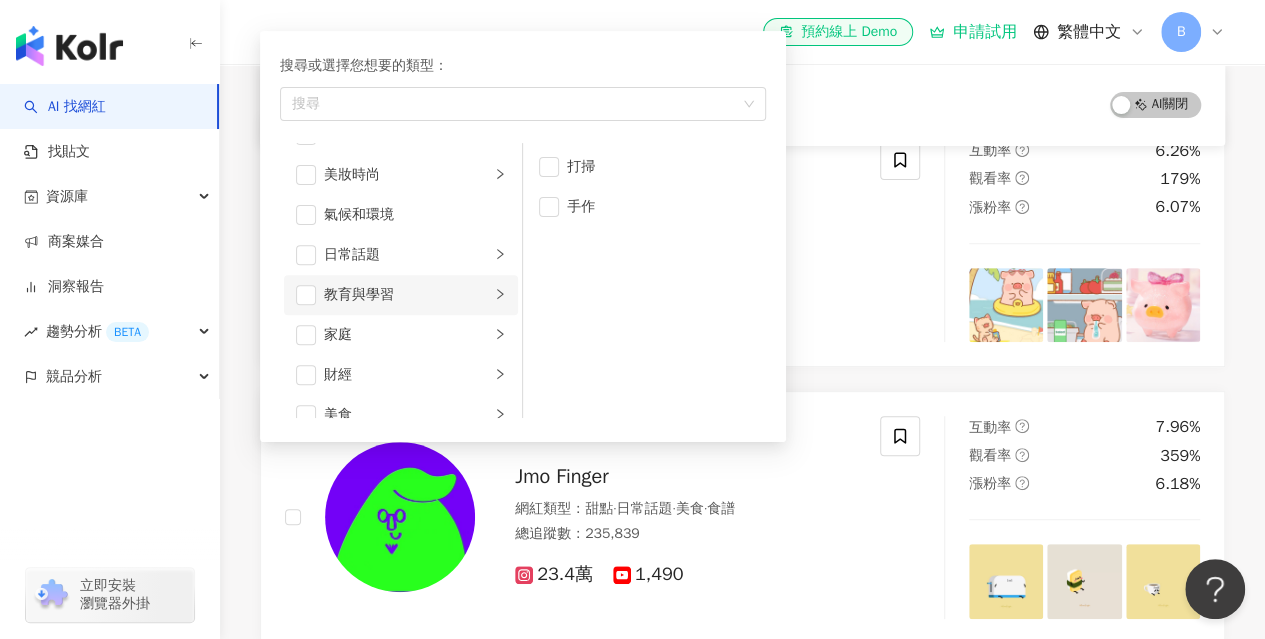 scroll, scrollTop: 0, scrollLeft: 0, axis: both 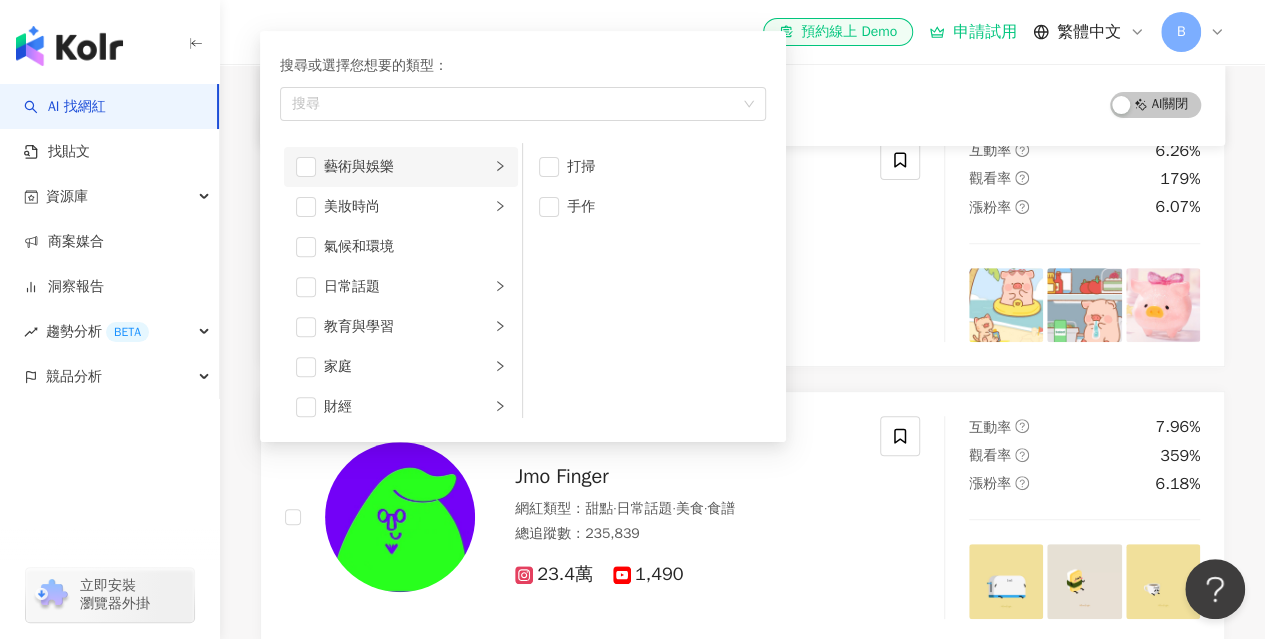 click on "藝術與娛樂" at bounding box center [407, 167] 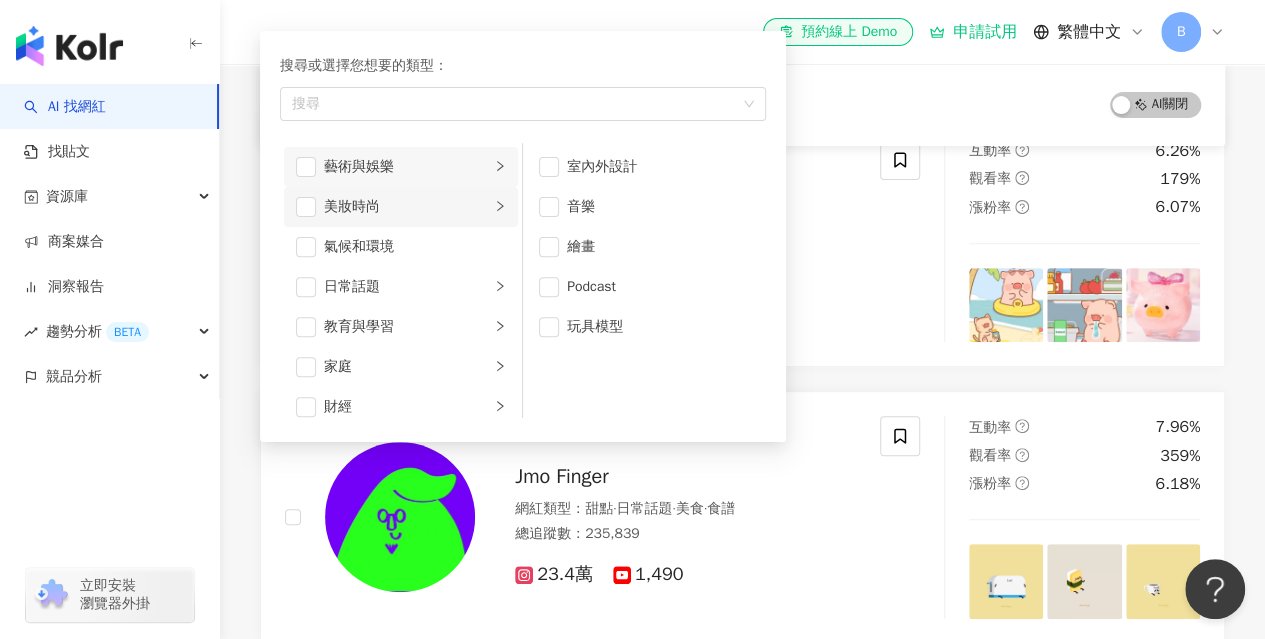 click on "美妝時尚" at bounding box center (401, 207) 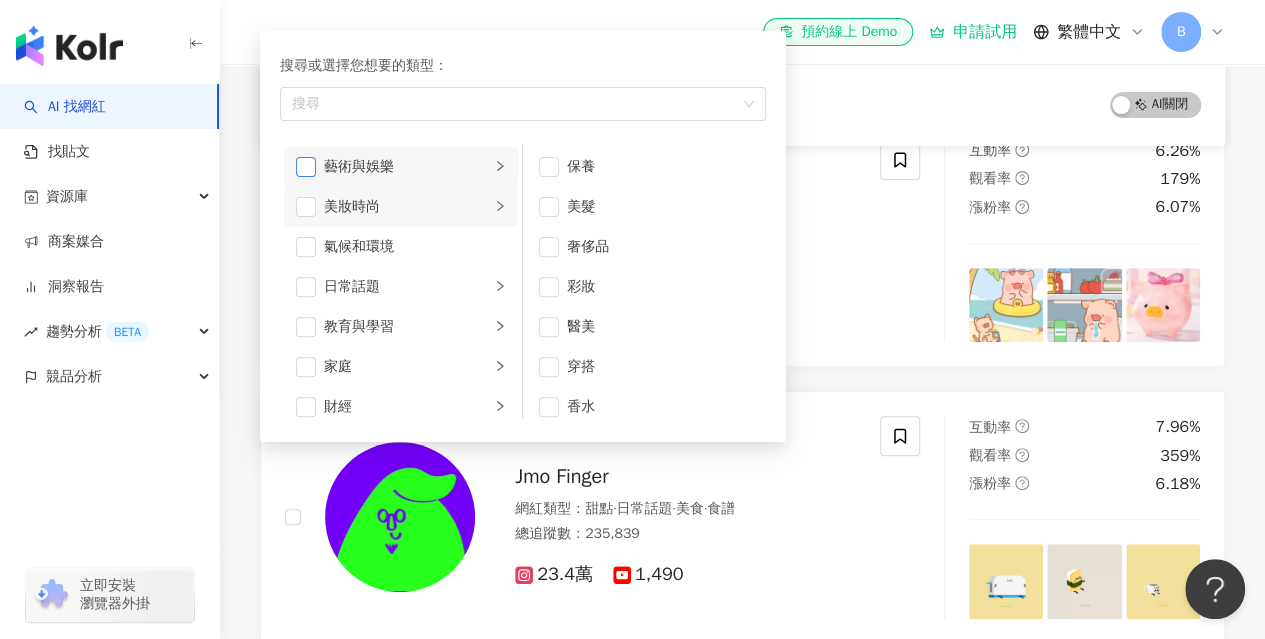 click at bounding box center (306, 167) 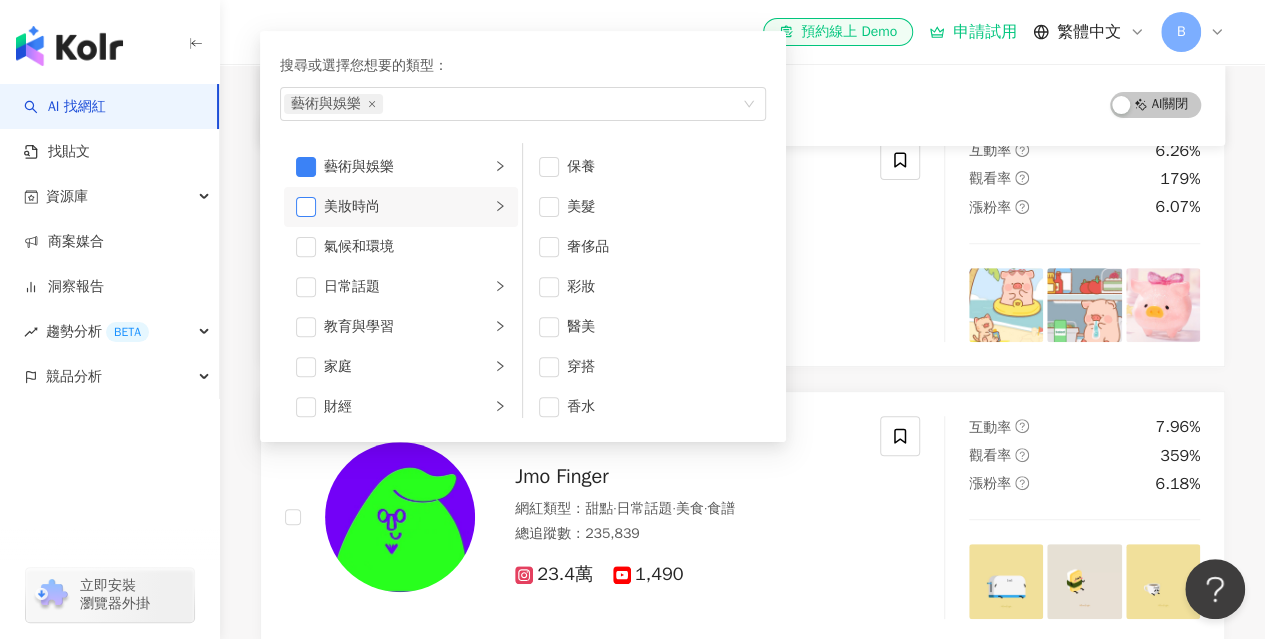 click at bounding box center [306, 207] 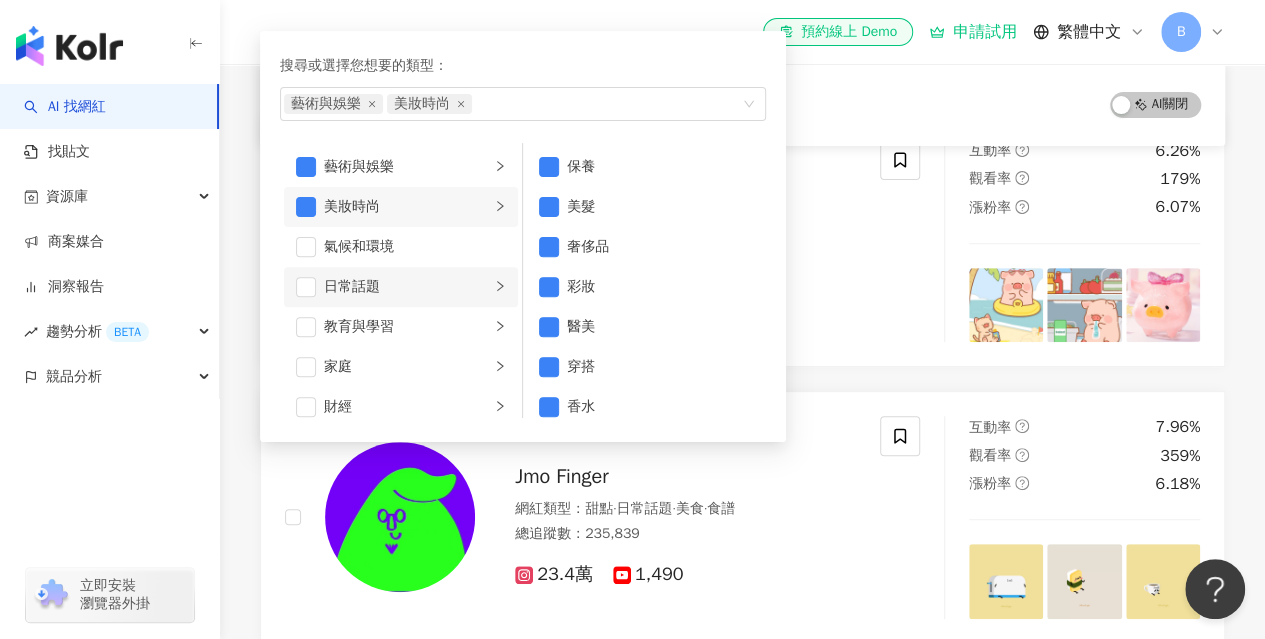click on "日常話題" at bounding box center [401, 287] 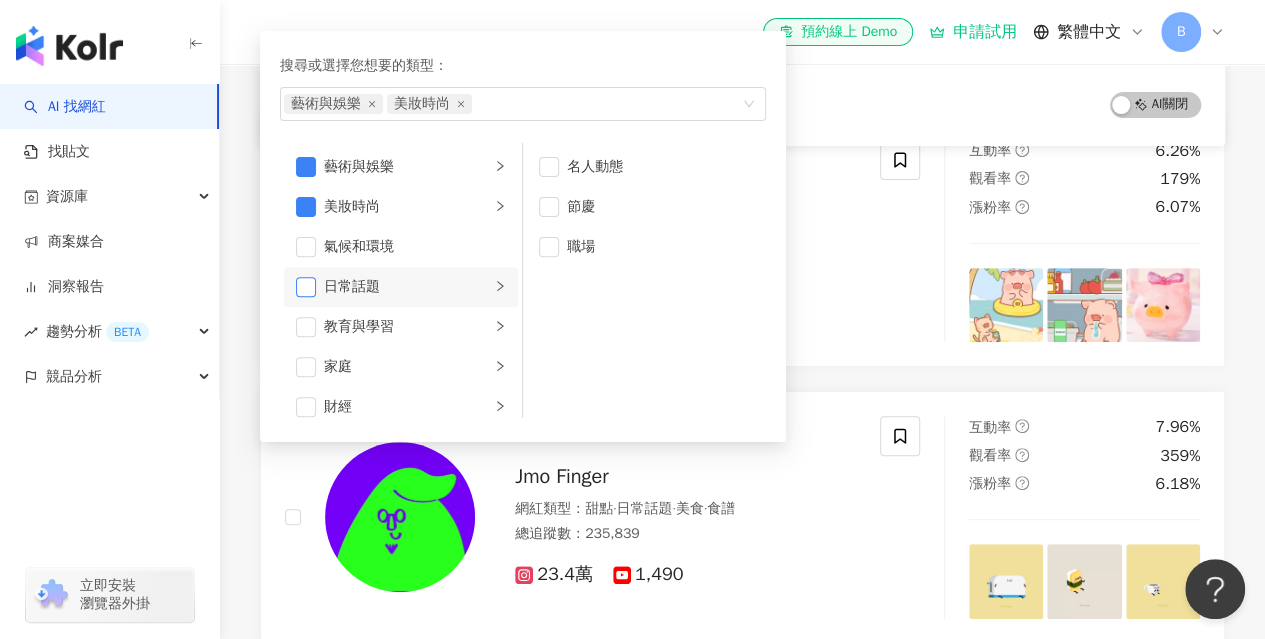 click at bounding box center [306, 287] 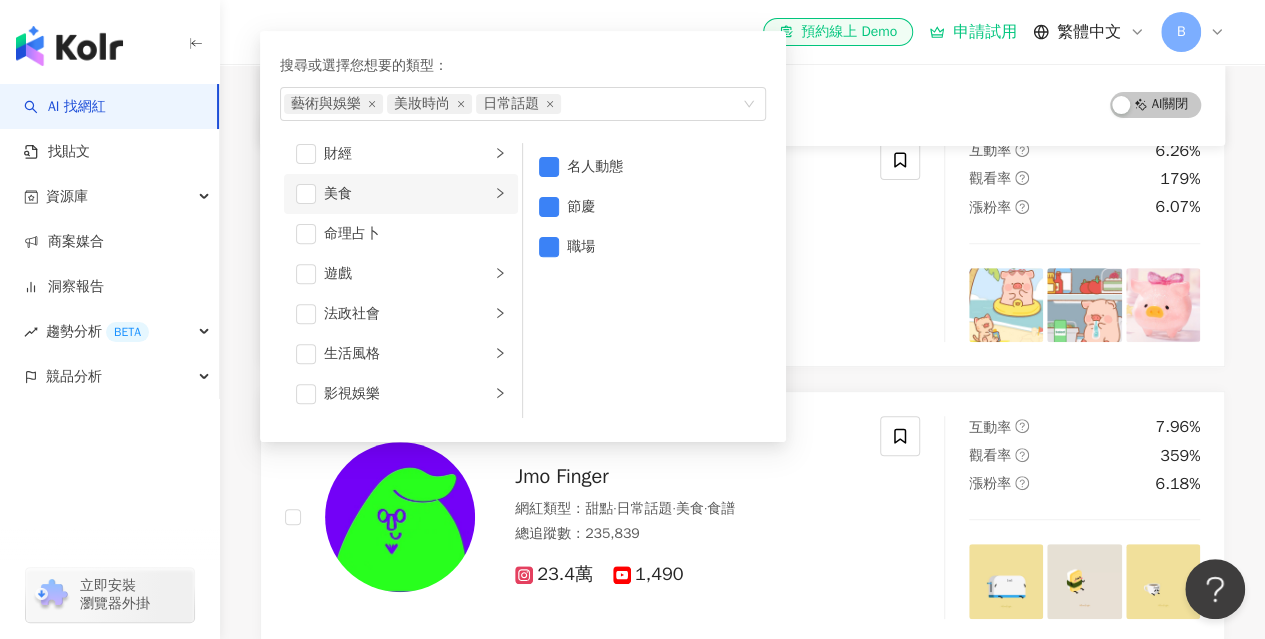 scroll, scrollTop: 233, scrollLeft: 0, axis: vertical 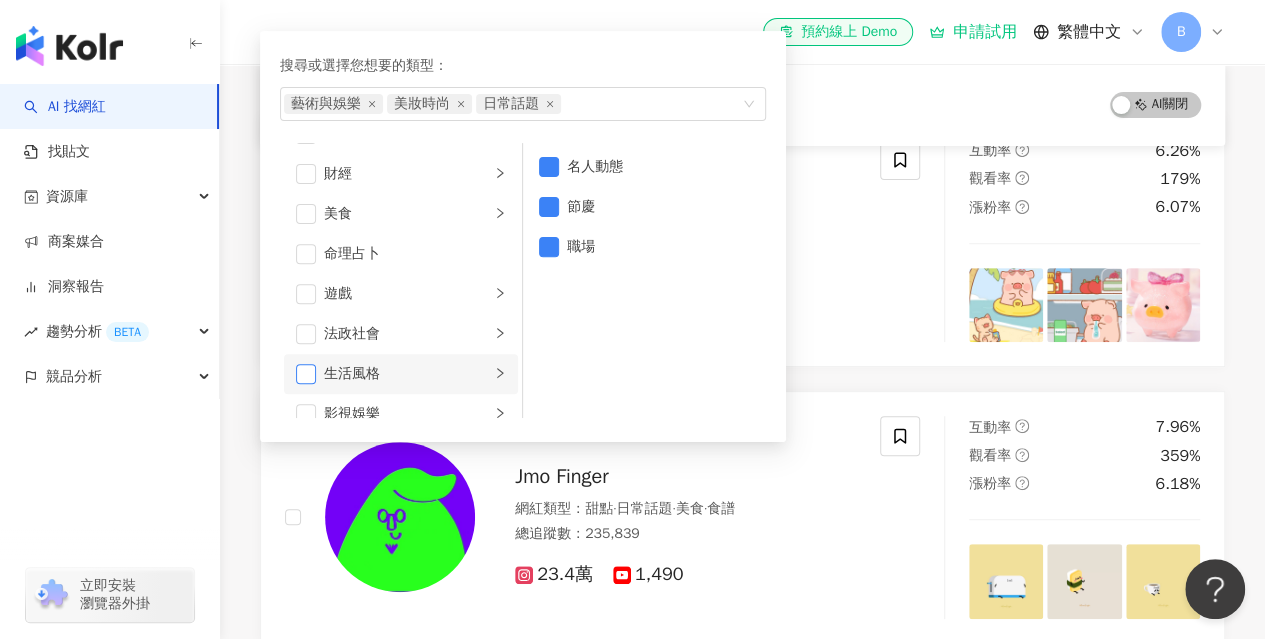 click at bounding box center (306, 374) 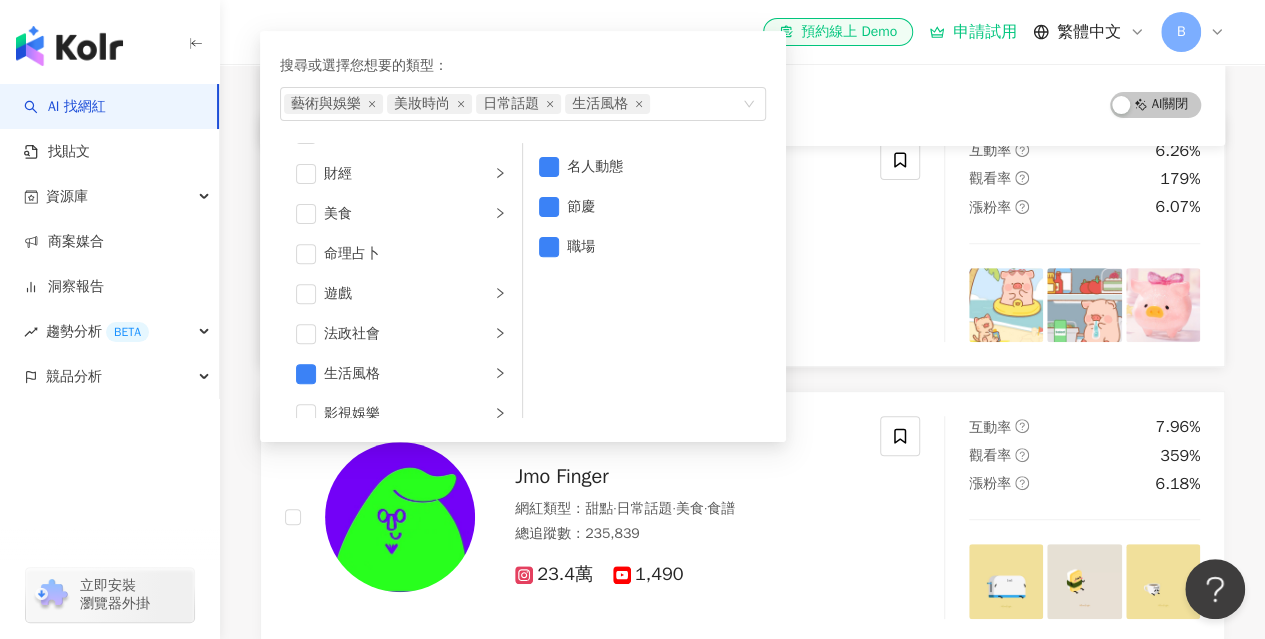 click on "總追蹤數 ： 238,115" at bounding box center (685, 239) 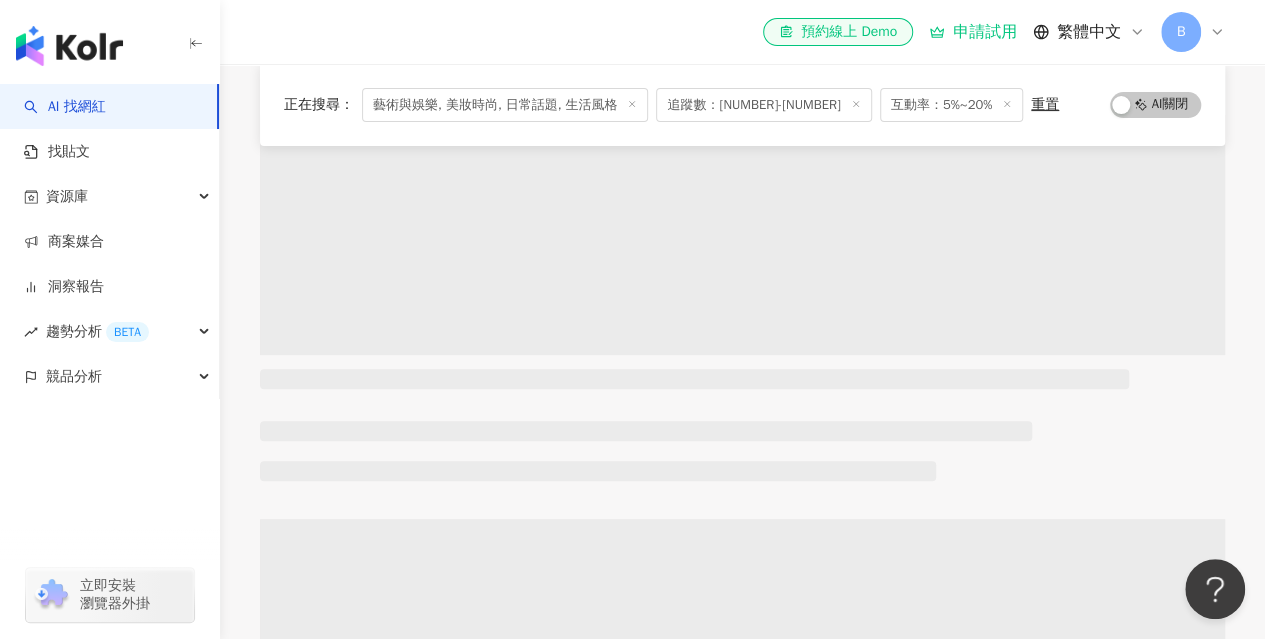 scroll, scrollTop: 0, scrollLeft: 0, axis: both 